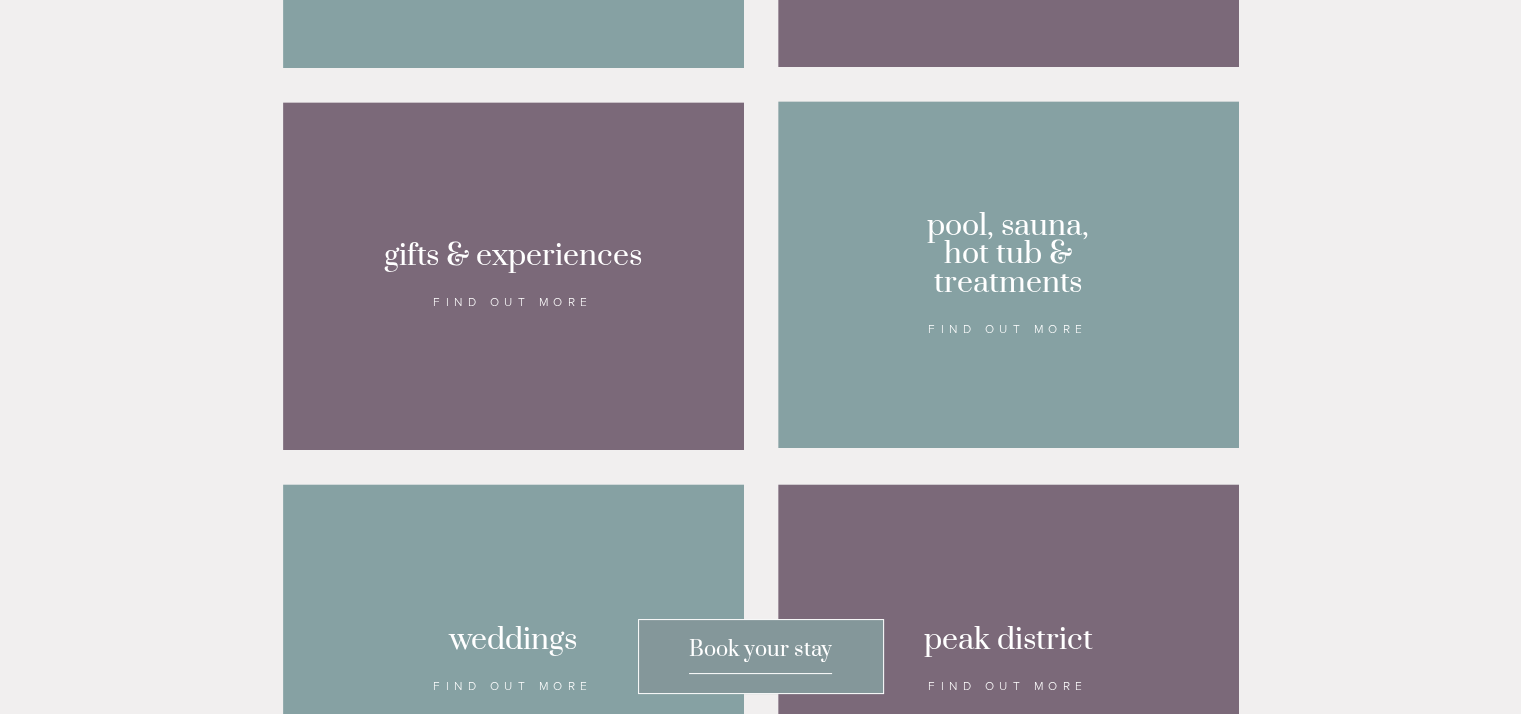 scroll, scrollTop: 1668, scrollLeft: 0, axis: vertical 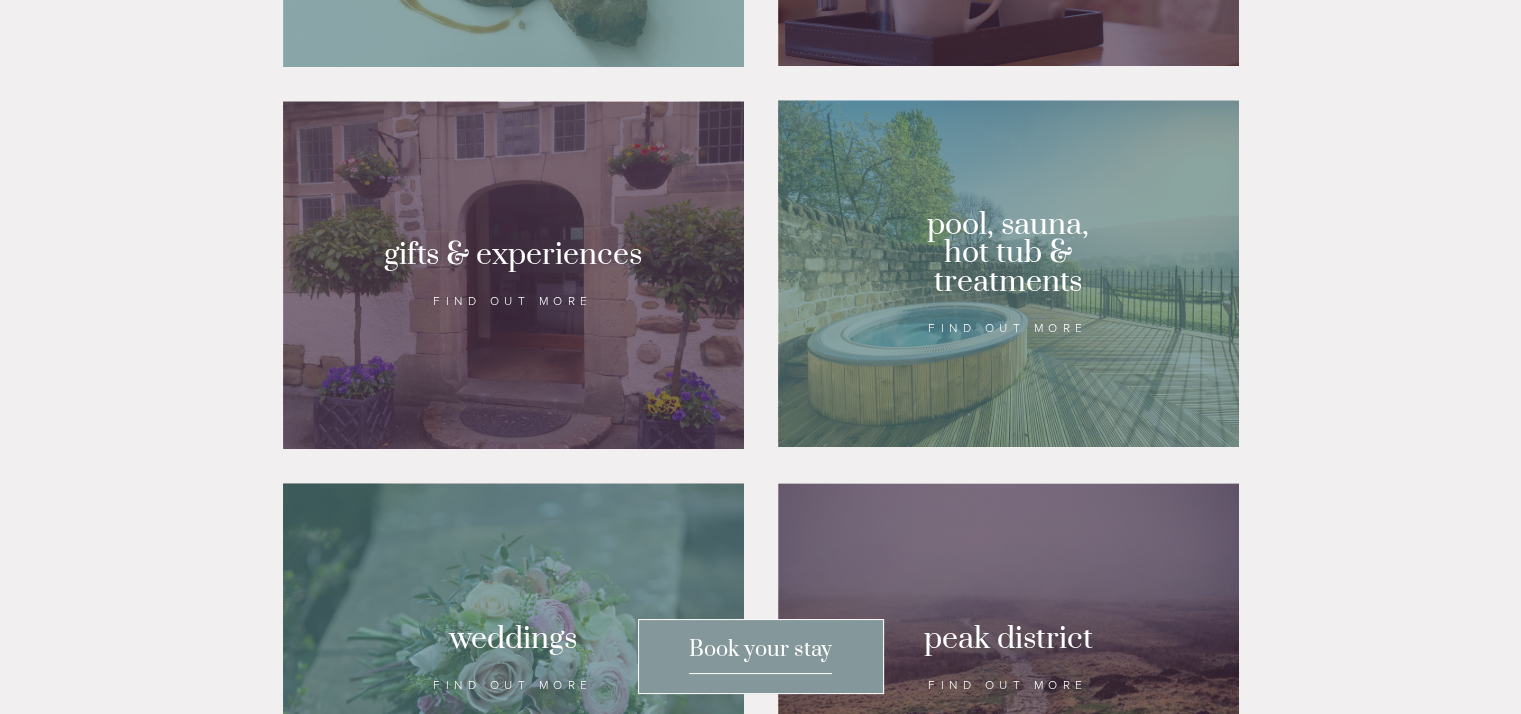 click at bounding box center (1008, 273) 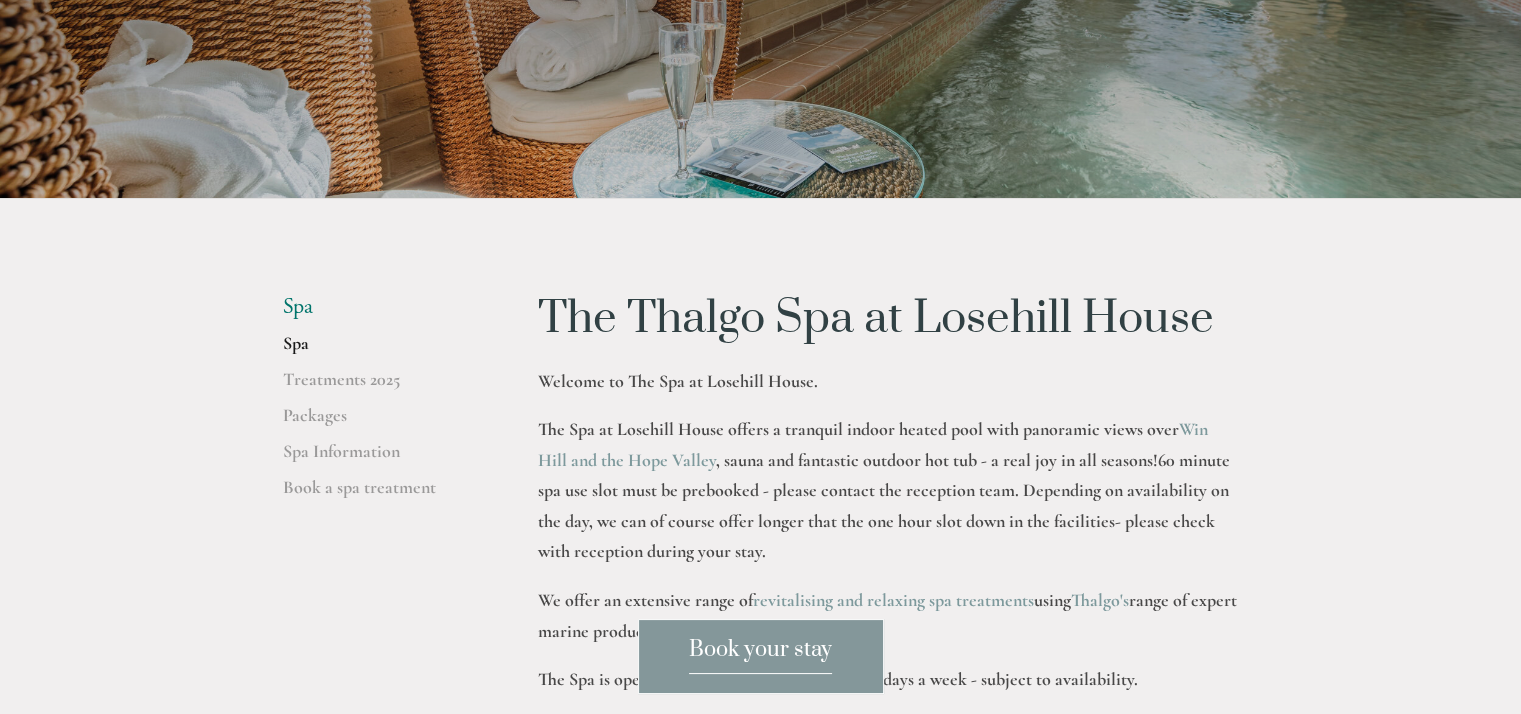 scroll, scrollTop: 0, scrollLeft: 0, axis: both 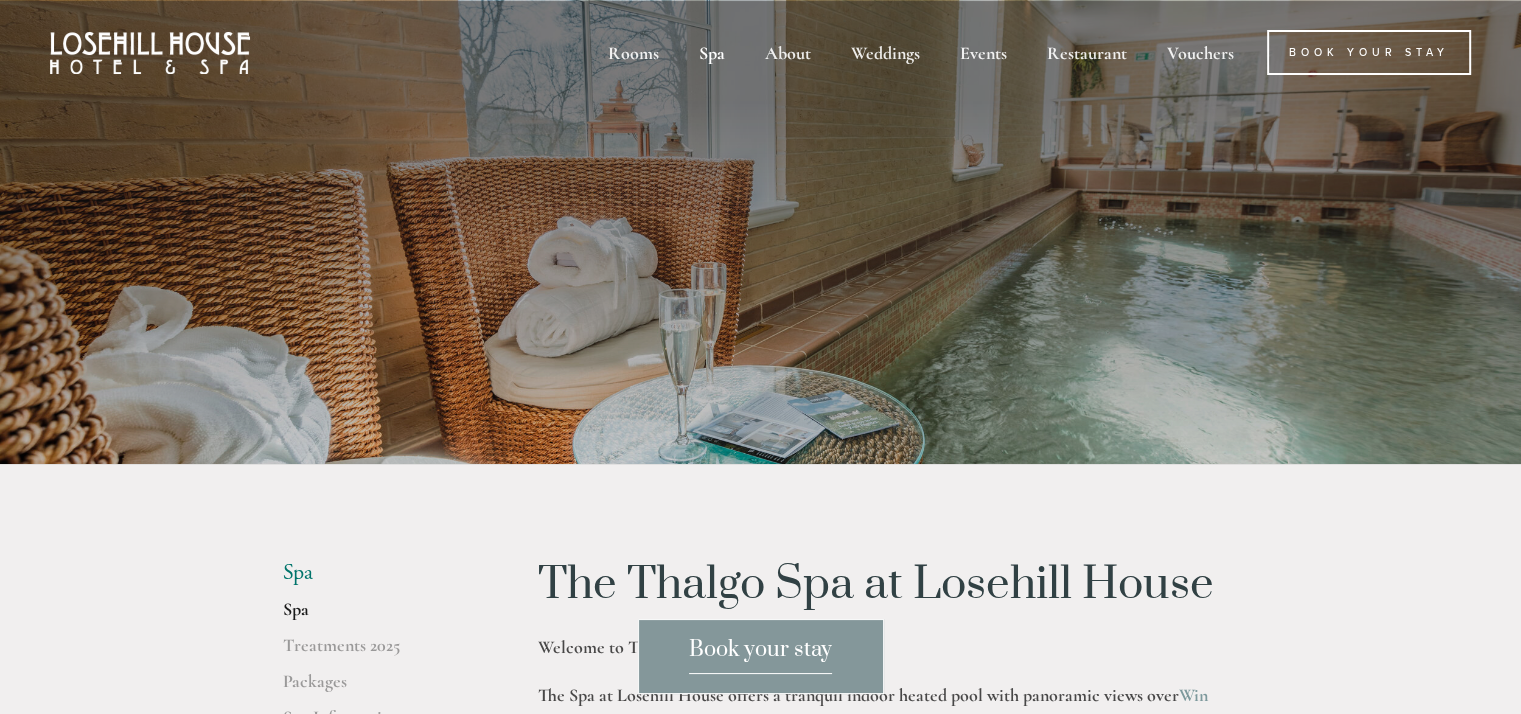 click at bounding box center [150, 53] 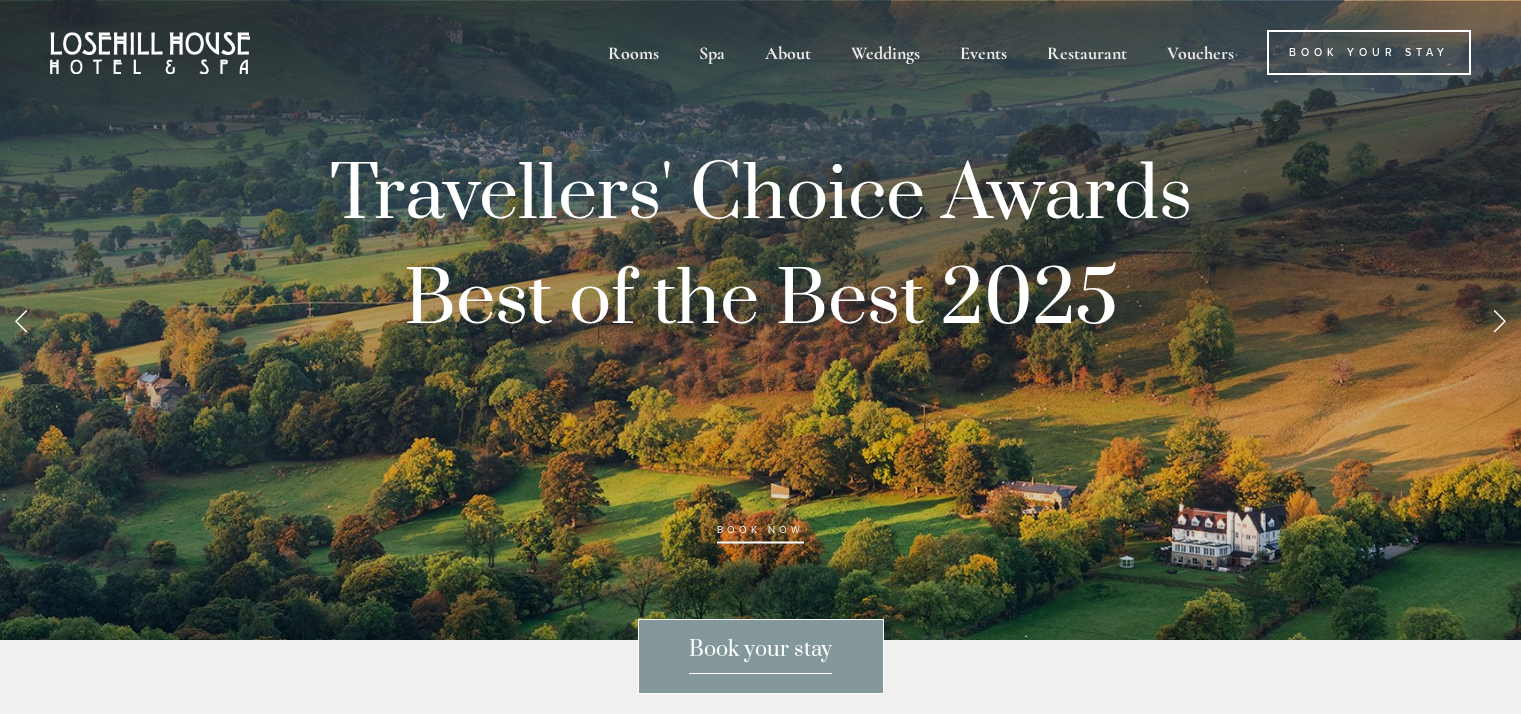 scroll, scrollTop: 0, scrollLeft: 0, axis: both 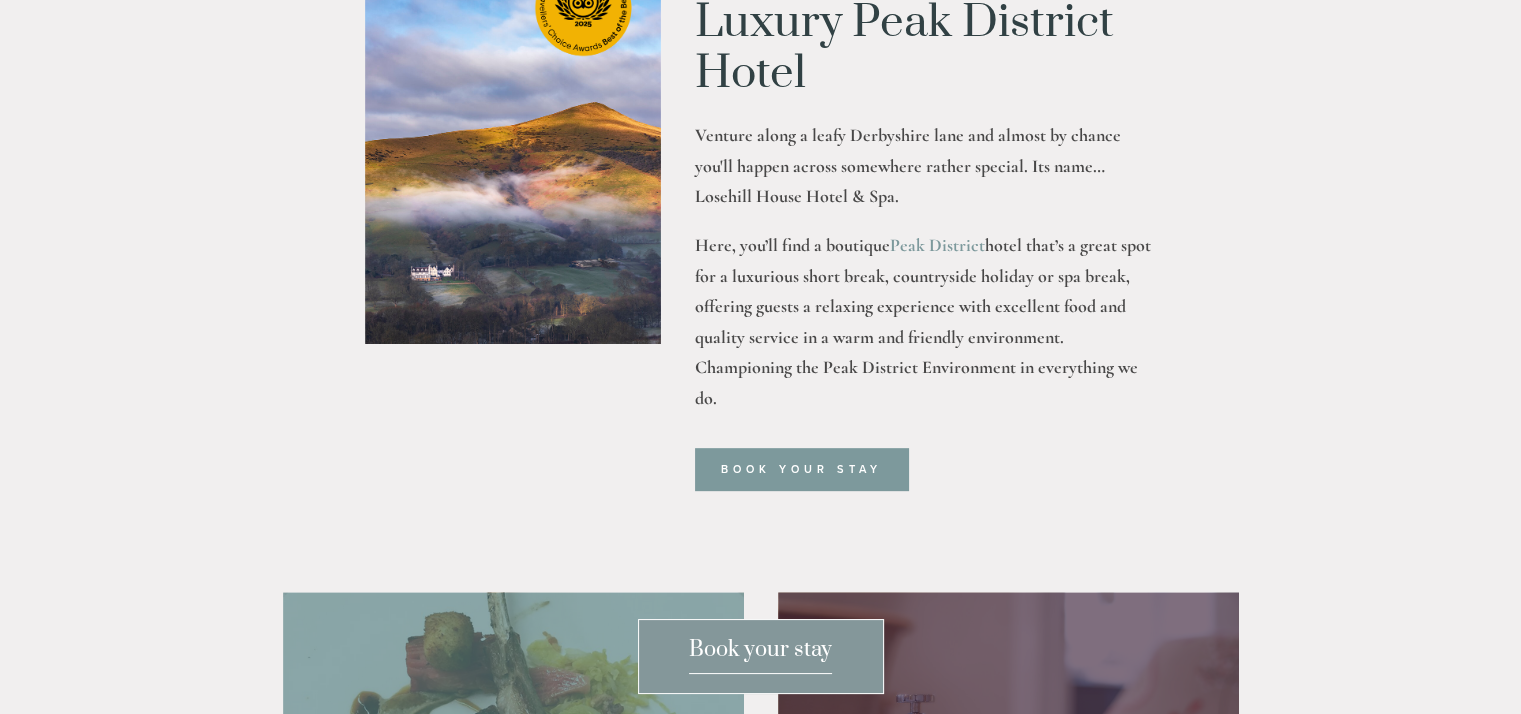 click at bounding box center (513, 137) 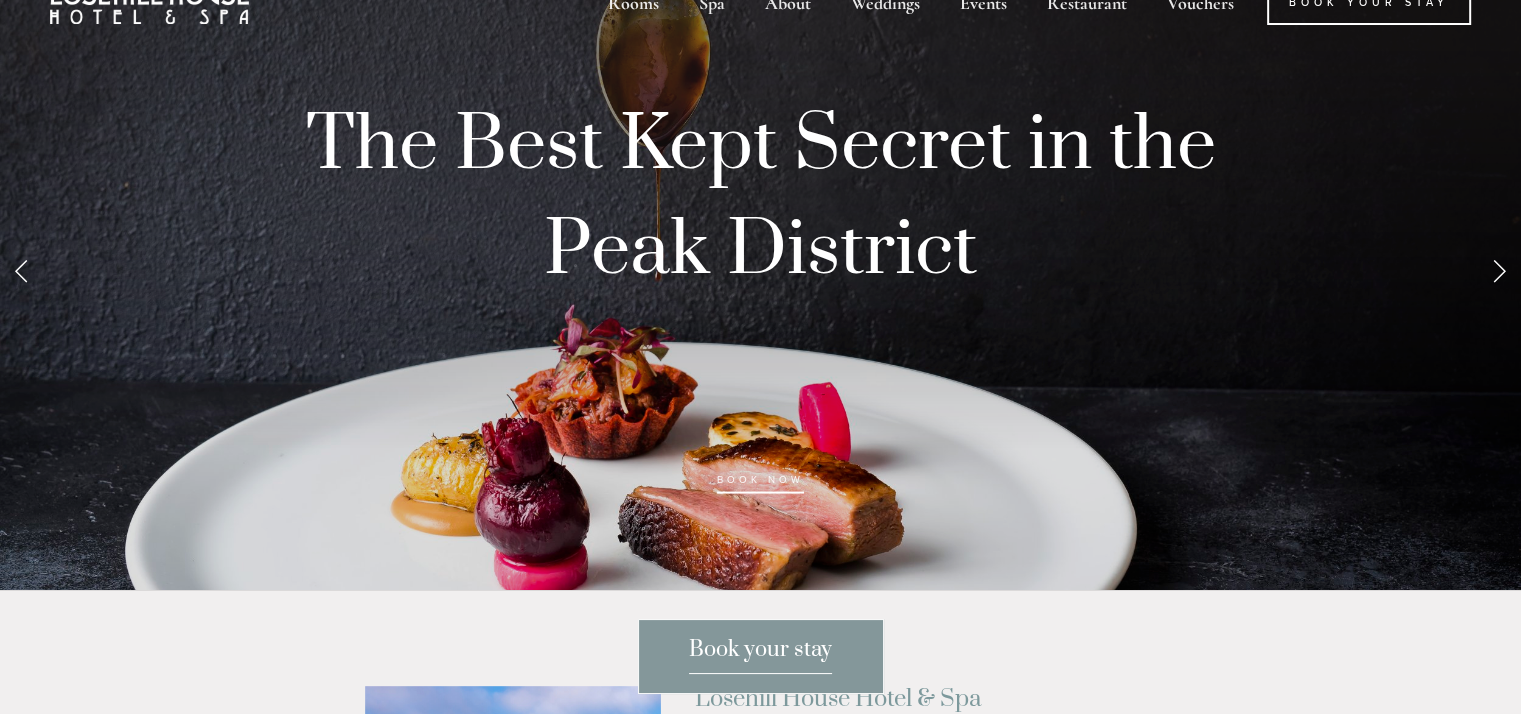 scroll, scrollTop: 0, scrollLeft: 0, axis: both 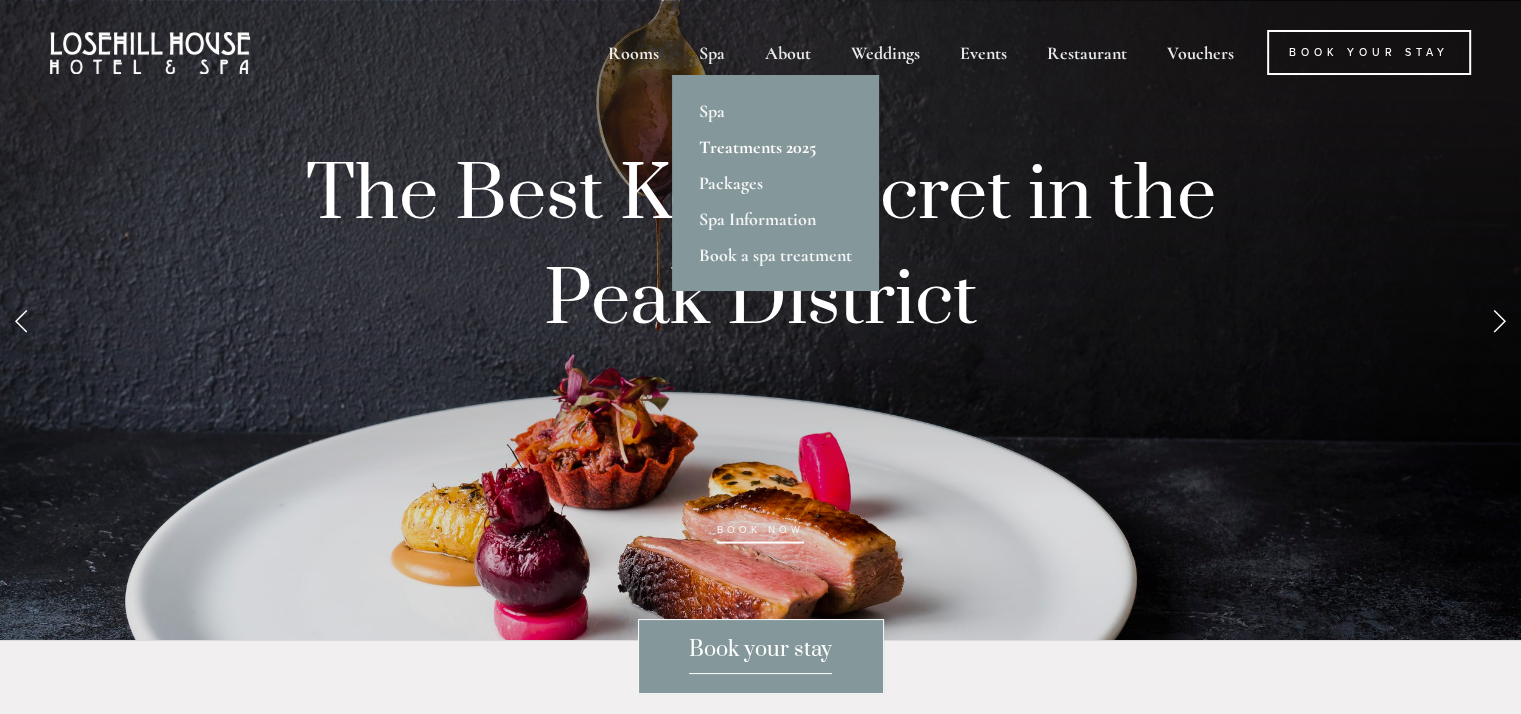 click on "Treatments 2025" at bounding box center (775, 147) 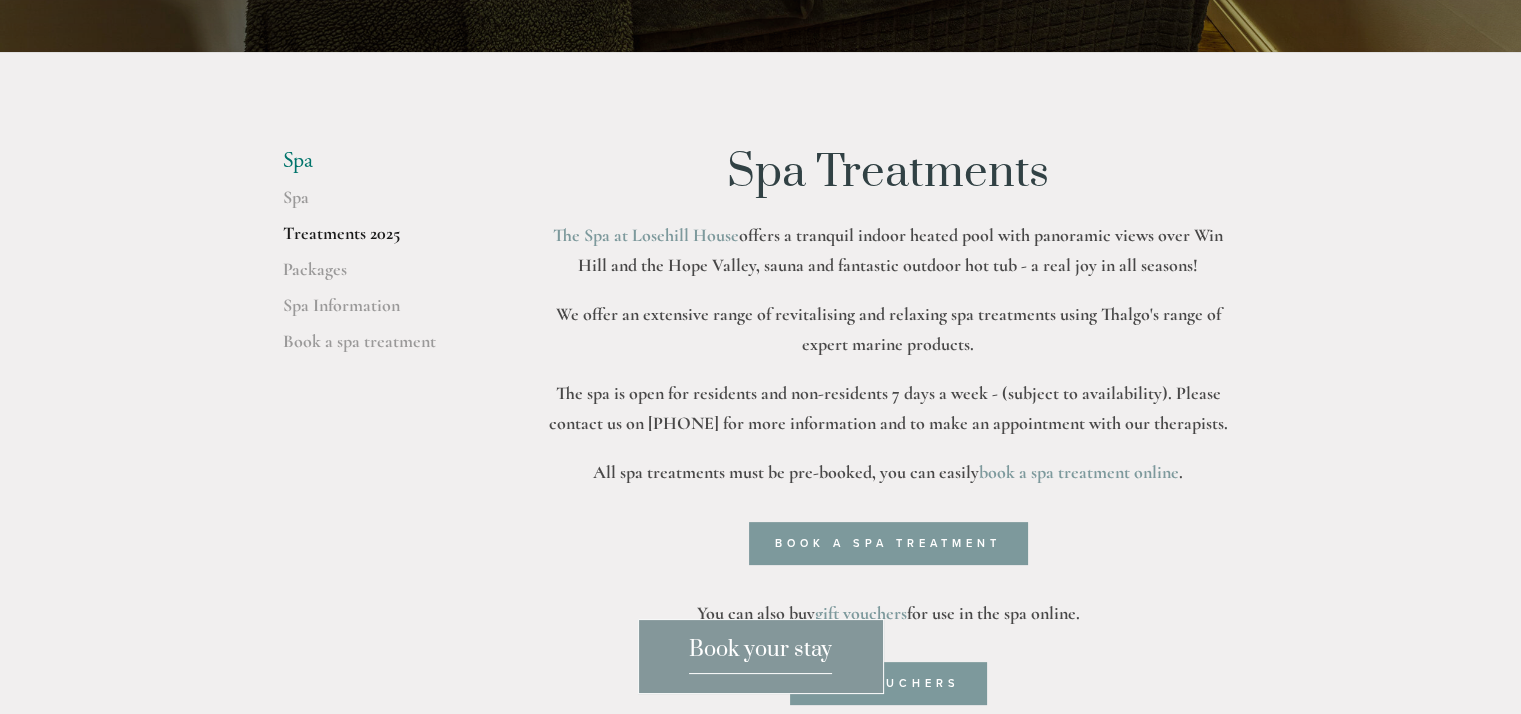 scroll, scrollTop: 347, scrollLeft: 0, axis: vertical 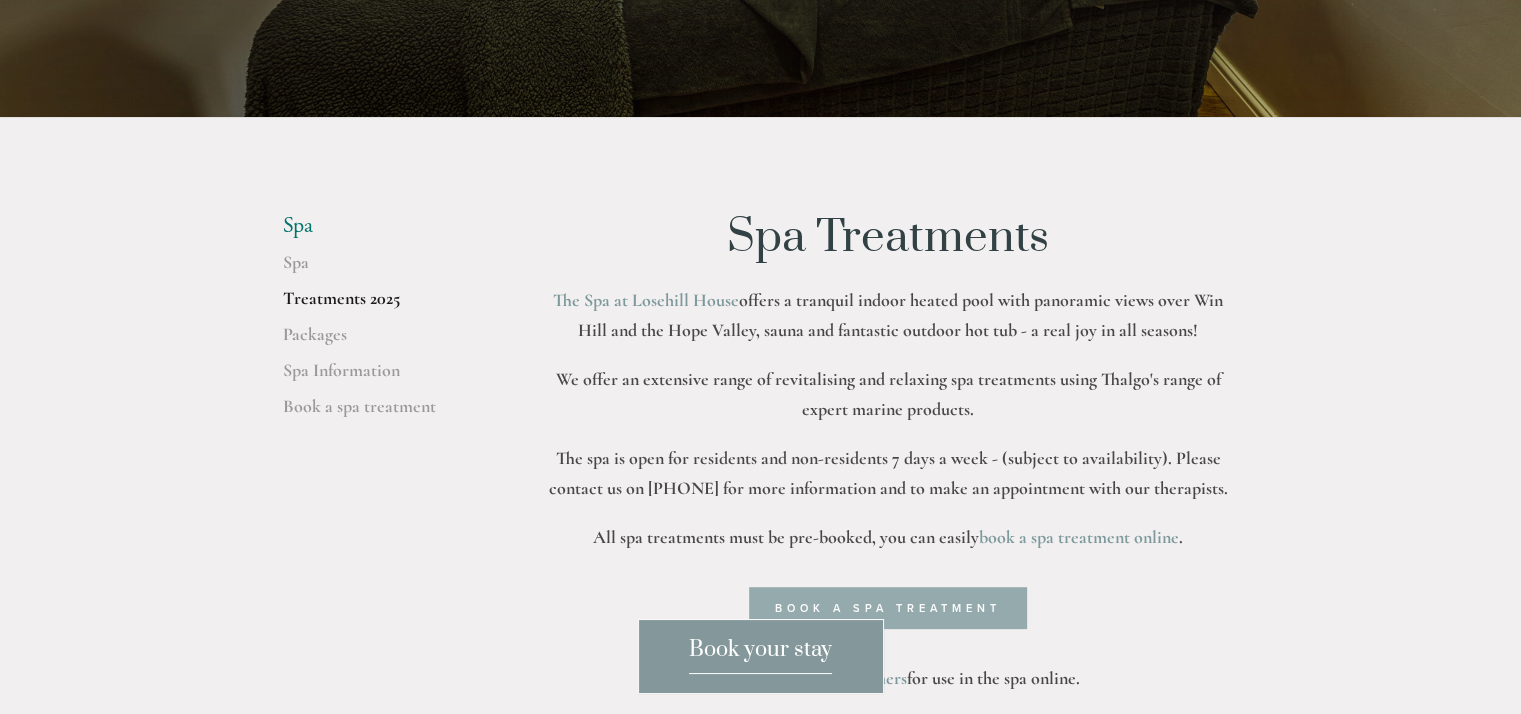 click on "Book a spa treatment" at bounding box center (888, 608) 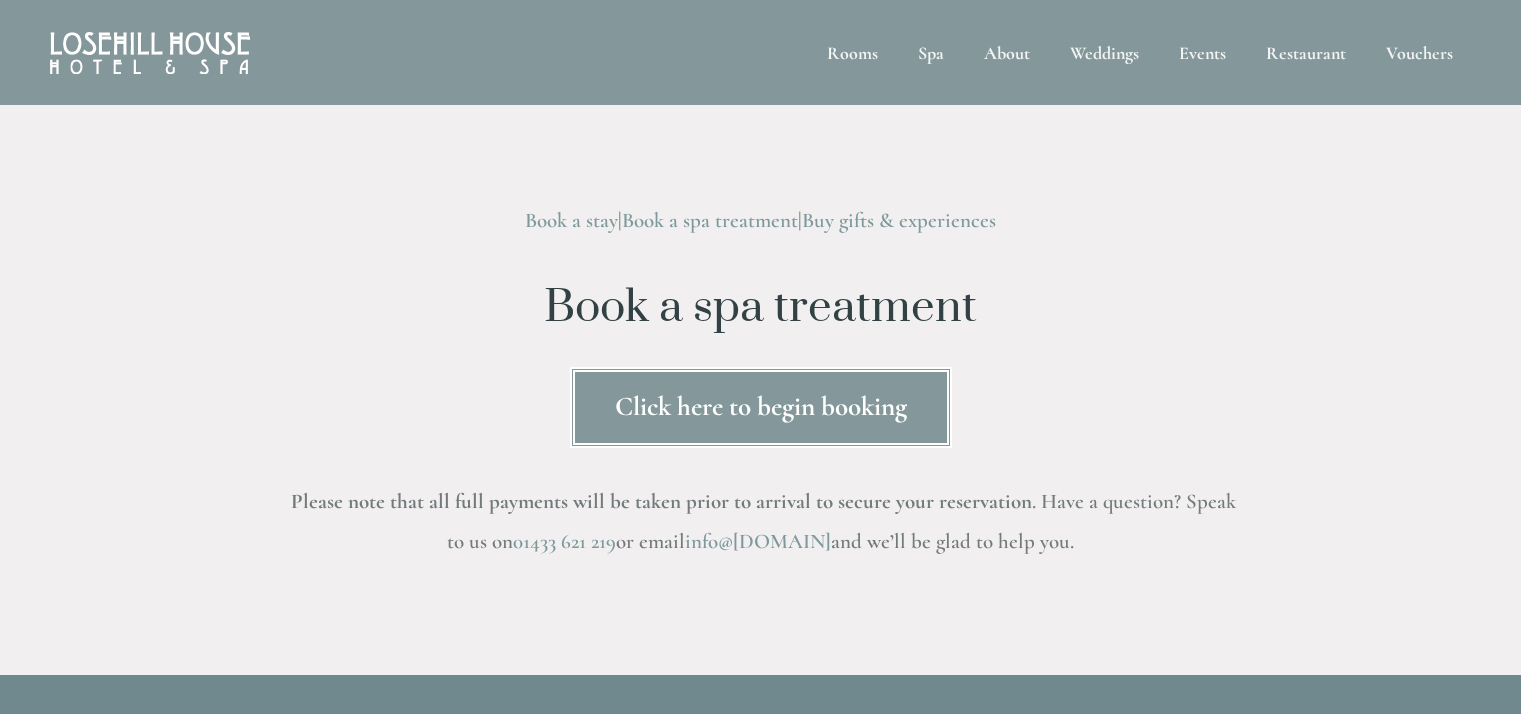 scroll, scrollTop: 0, scrollLeft: 0, axis: both 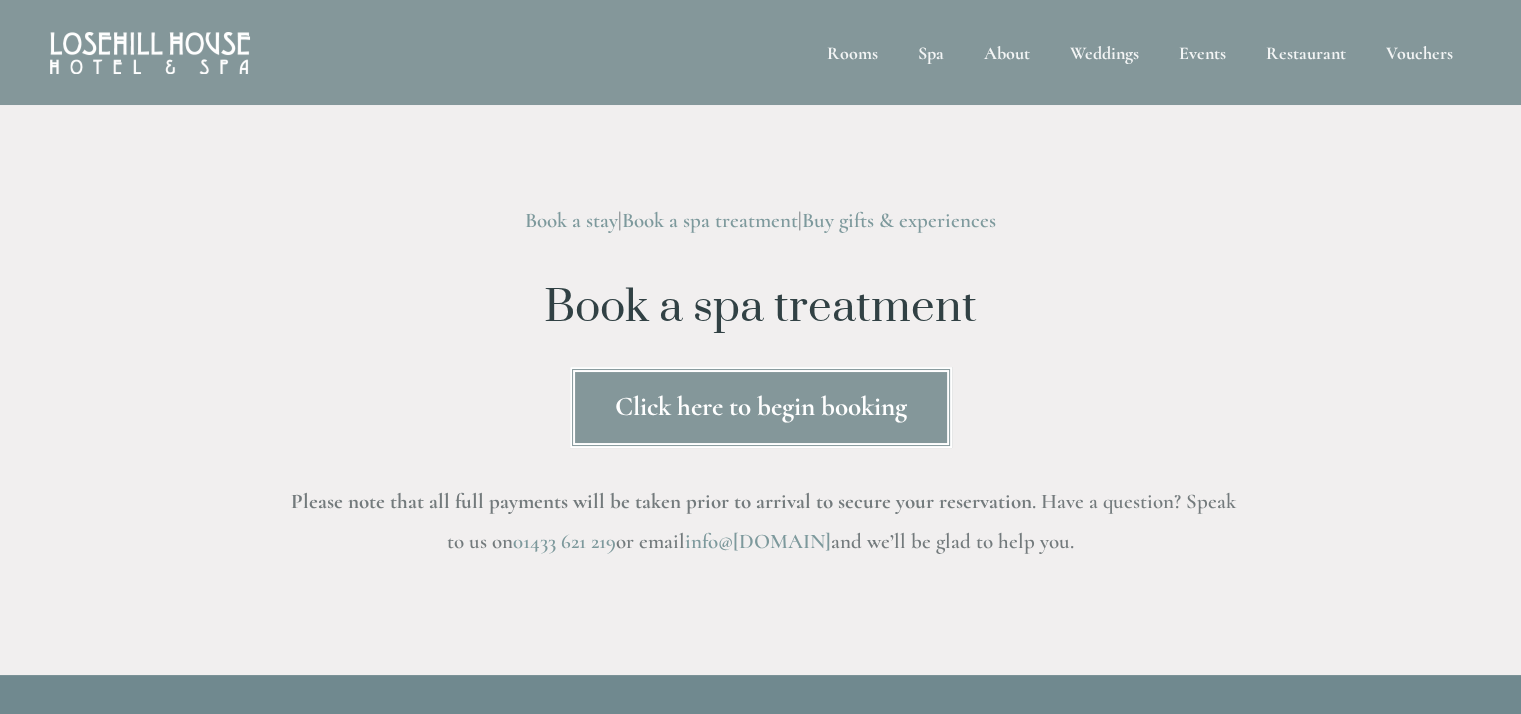 click on "Click here to begin booking" at bounding box center (761, 407) 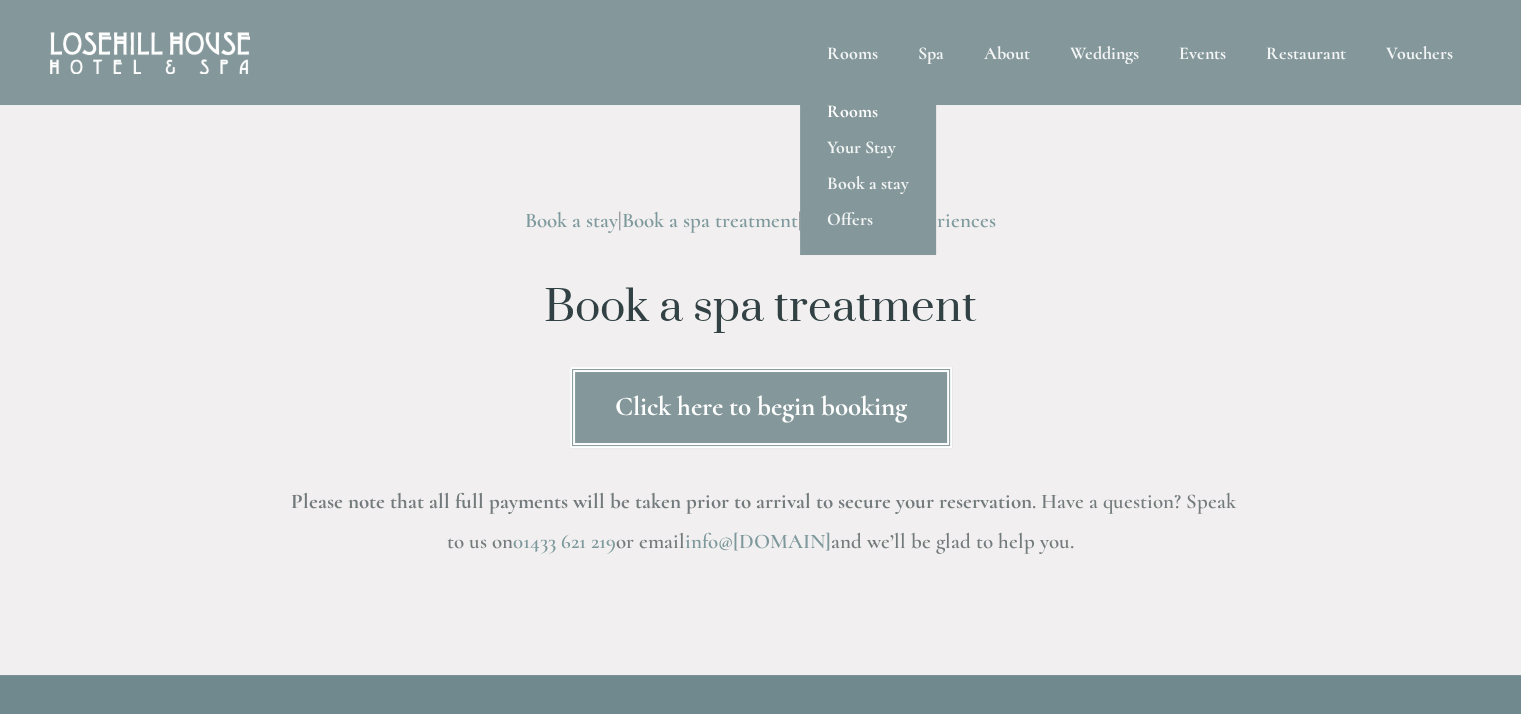 click on "Rooms" at bounding box center [868, 111] 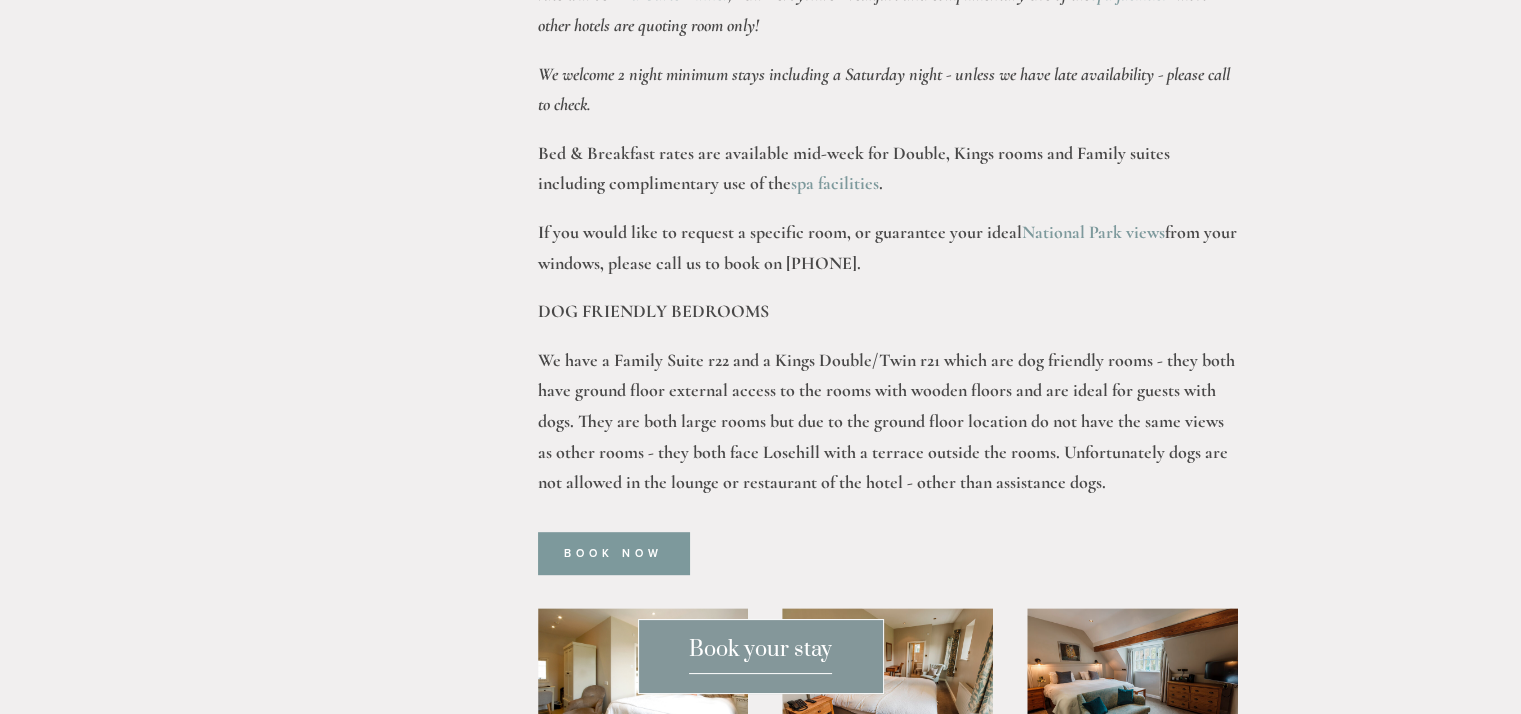 scroll, scrollTop: 888, scrollLeft: 0, axis: vertical 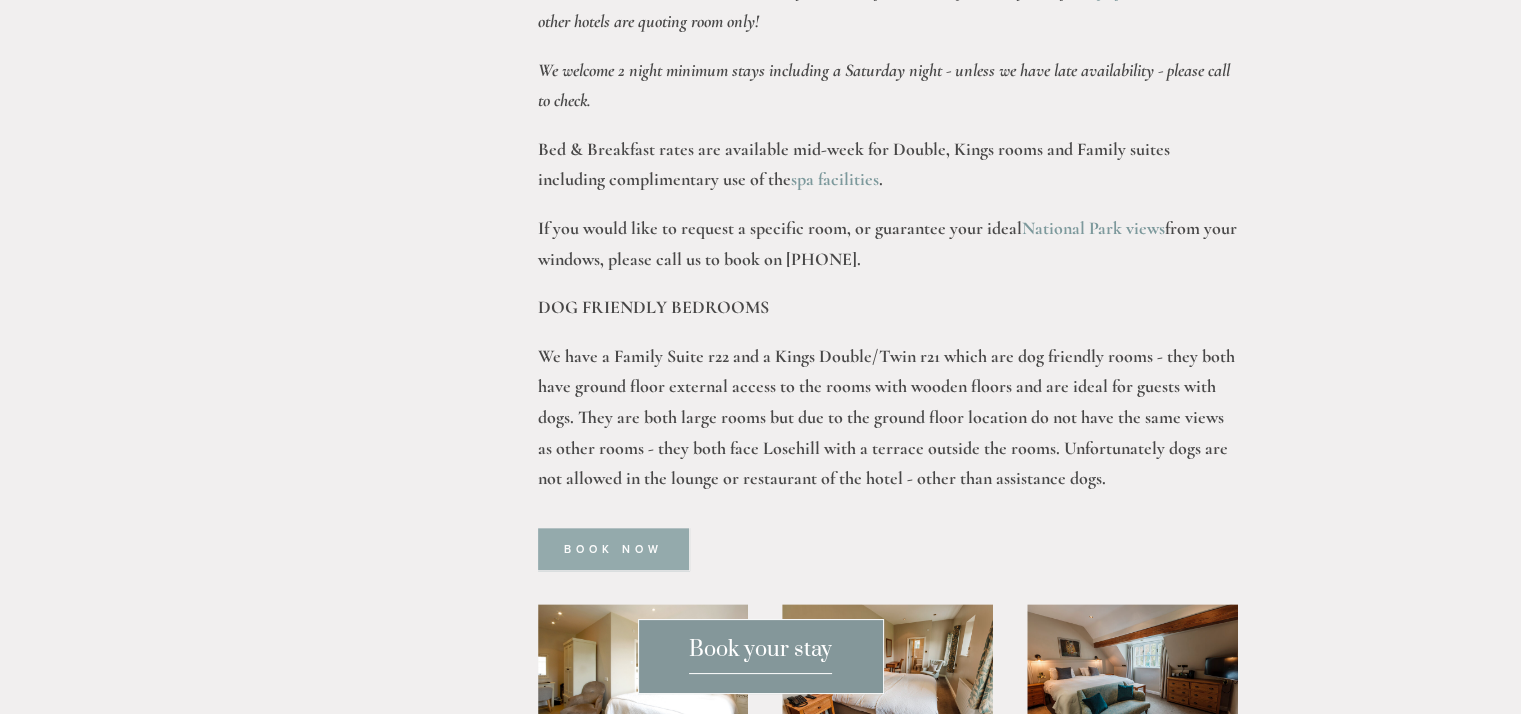 click on "Book Now" at bounding box center (613, 549) 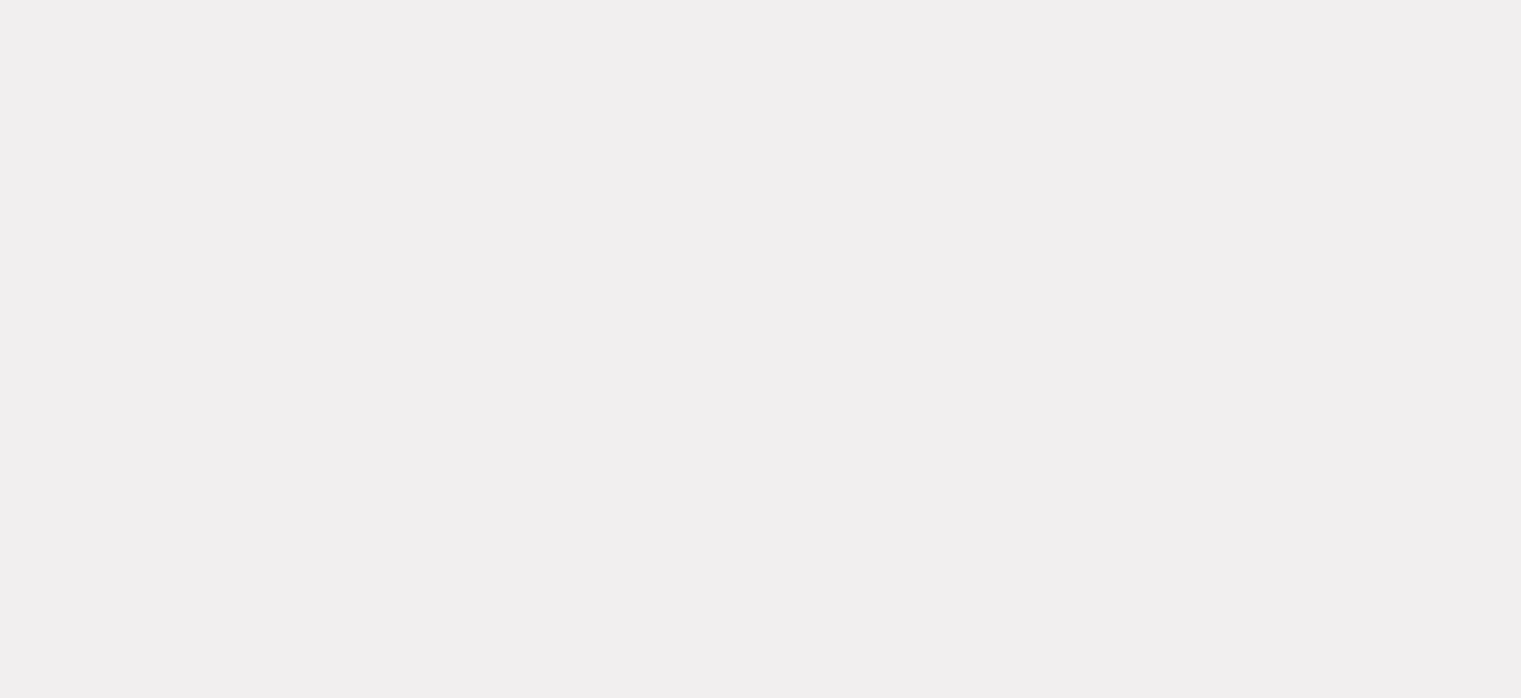 scroll, scrollTop: 0, scrollLeft: 0, axis: both 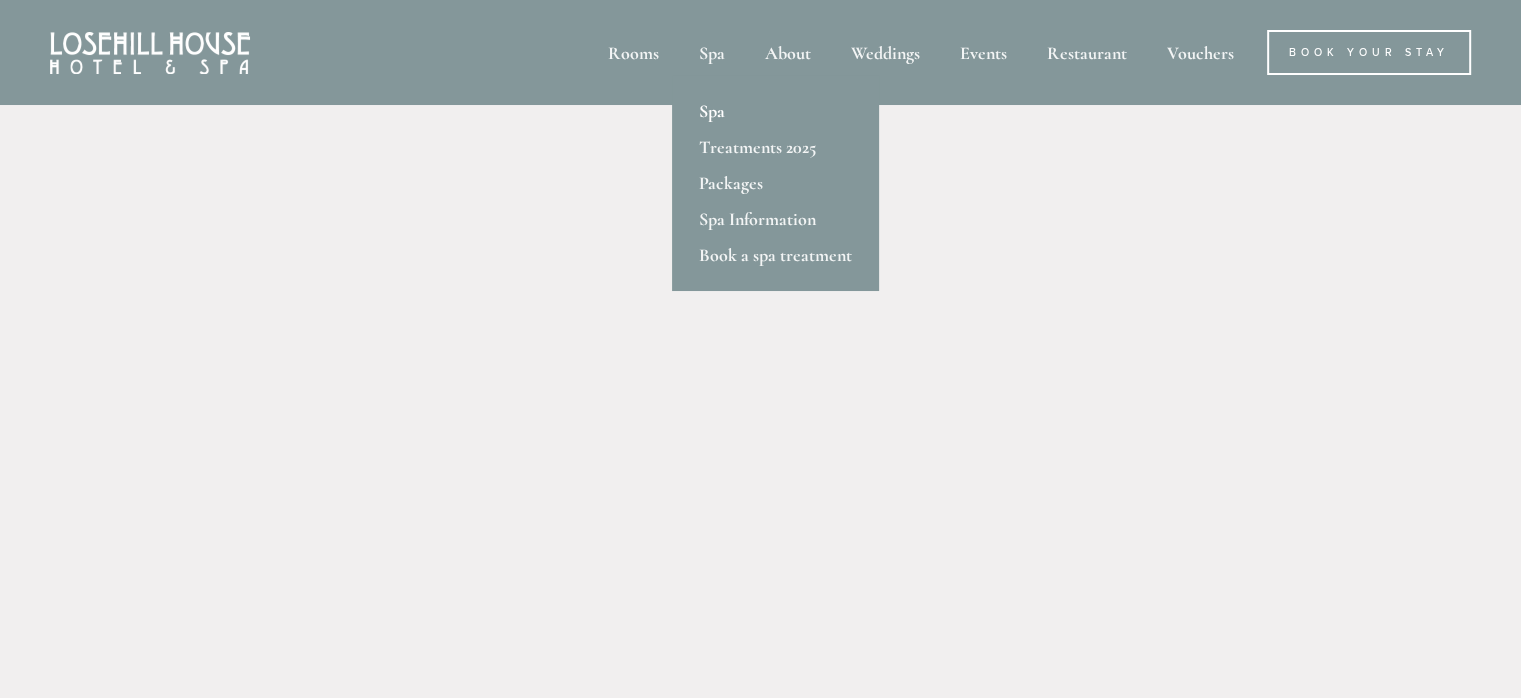 click on "Spa" at bounding box center (775, 111) 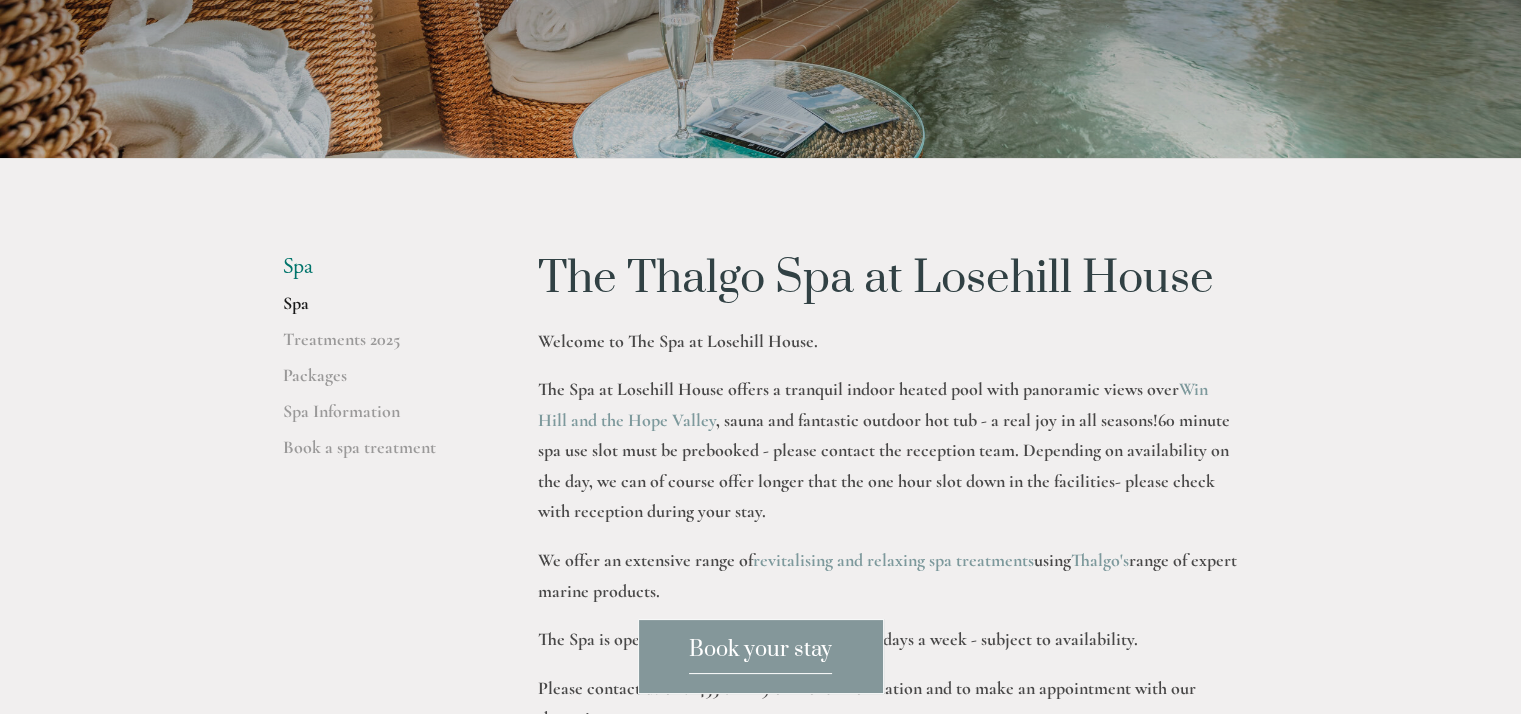 scroll, scrollTop: 308, scrollLeft: 0, axis: vertical 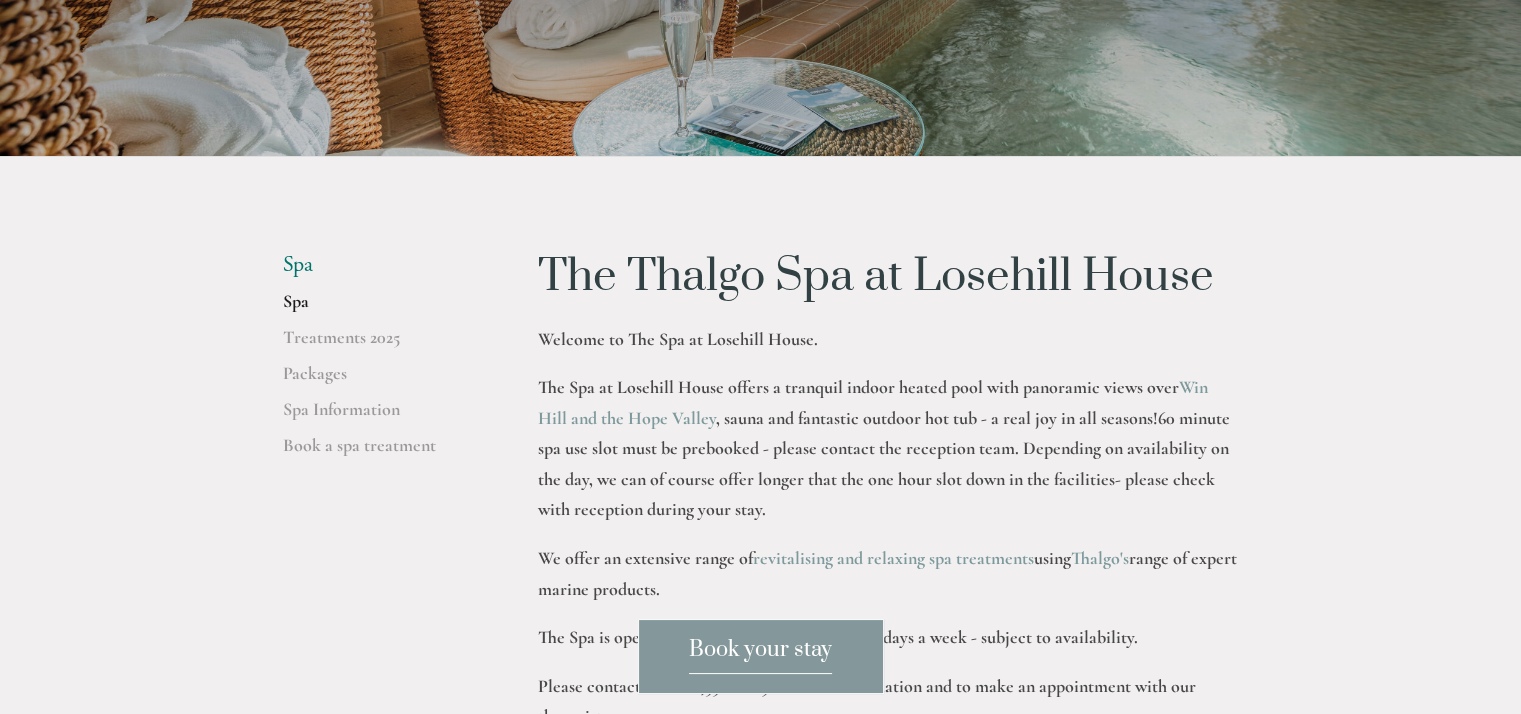 click on "The Spa at Losehill House offers a tranquil indoor heated pool with panoramic views over [MOUNTAIN] and the [VALLEY] , sauna and fantastic outdoor hot tub - a real joy in all seasons!  60 minute spa use slot must be prebooked - please contact the reception team. Depending on availability on the day, we can of course offer longer that the one hour slot down in the facilities- please check with reception during your stay." at bounding box center [888, 448] 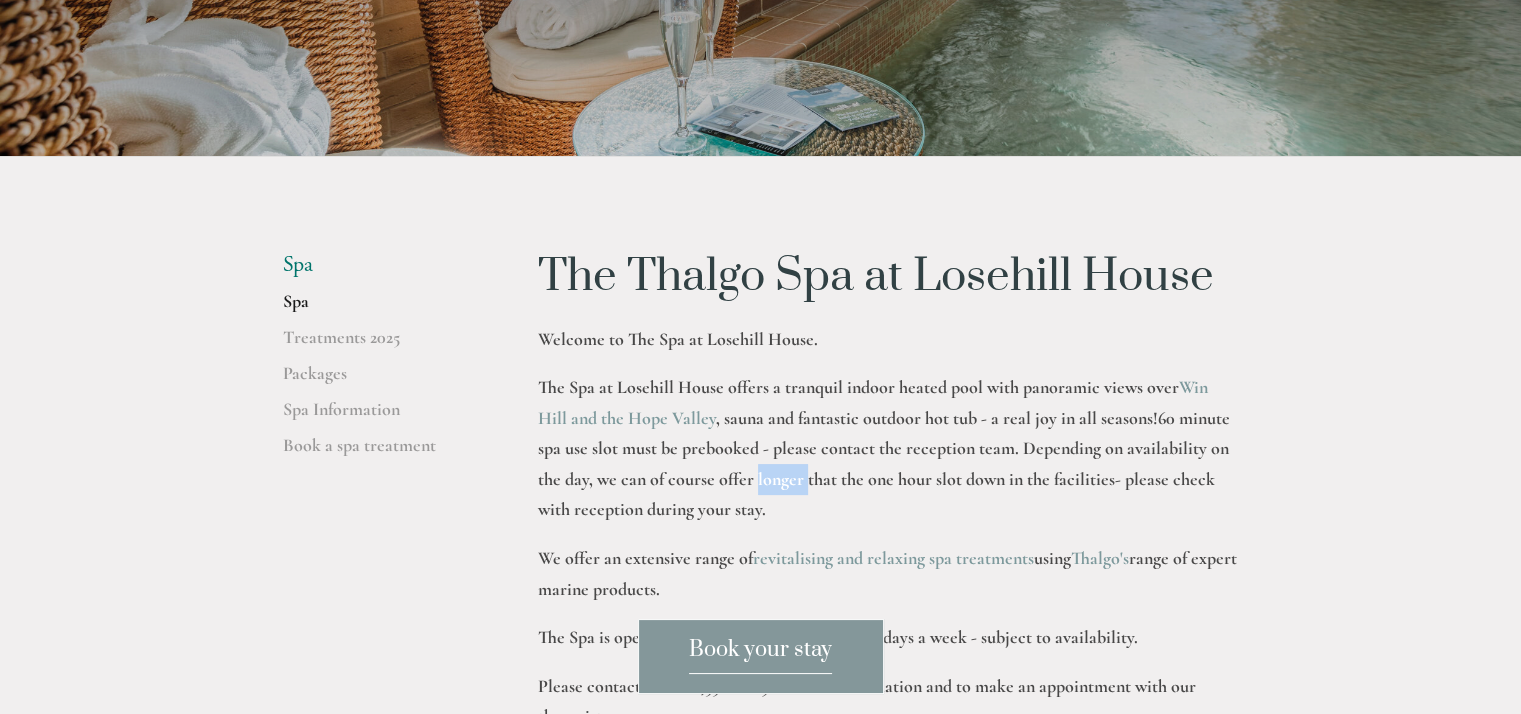 click on "The Spa at Losehill House offers a tranquil indoor heated pool with panoramic views over [MOUNTAIN] and the [VALLEY] , sauna and fantastic outdoor hot tub - a real joy in all seasons!  60 minute spa use slot must be prebooked - please contact the reception team. Depending on availability on the day, we can of course offer longer that the one hour slot down in the facilities- please check with reception during your stay." at bounding box center (888, 448) 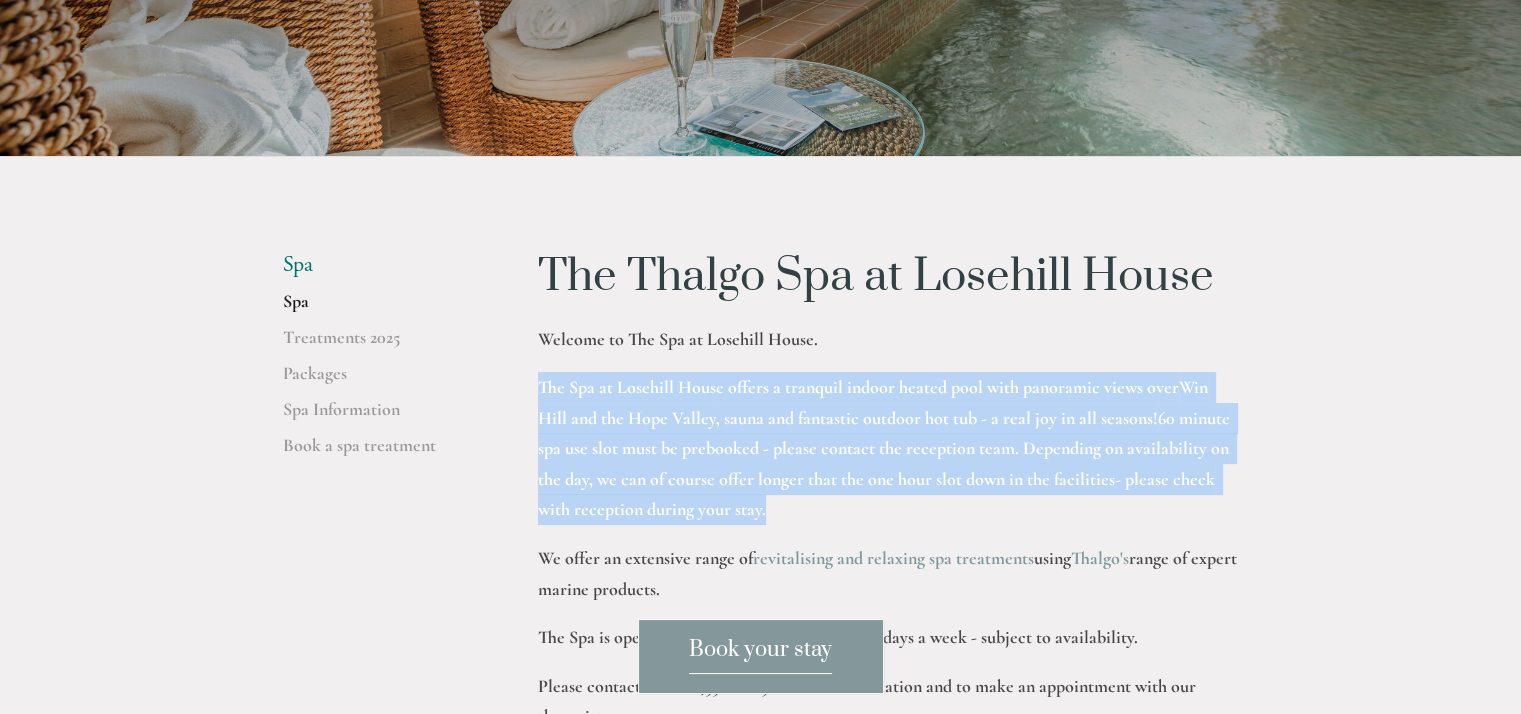 click on "The Spa at Losehill House offers a tranquil indoor heated pool with panoramic views over  Win Hill and the Hope Valley , sauna and fantastic outdoor hot tub - a real joy in all seasons!  60 minute spa use slot must be prebooked - please contact the reception team. Depending on availability on the day, we can of course offer longer that the one hour slot down in the facilities- please check with reception during your stay." at bounding box center [888, 448] 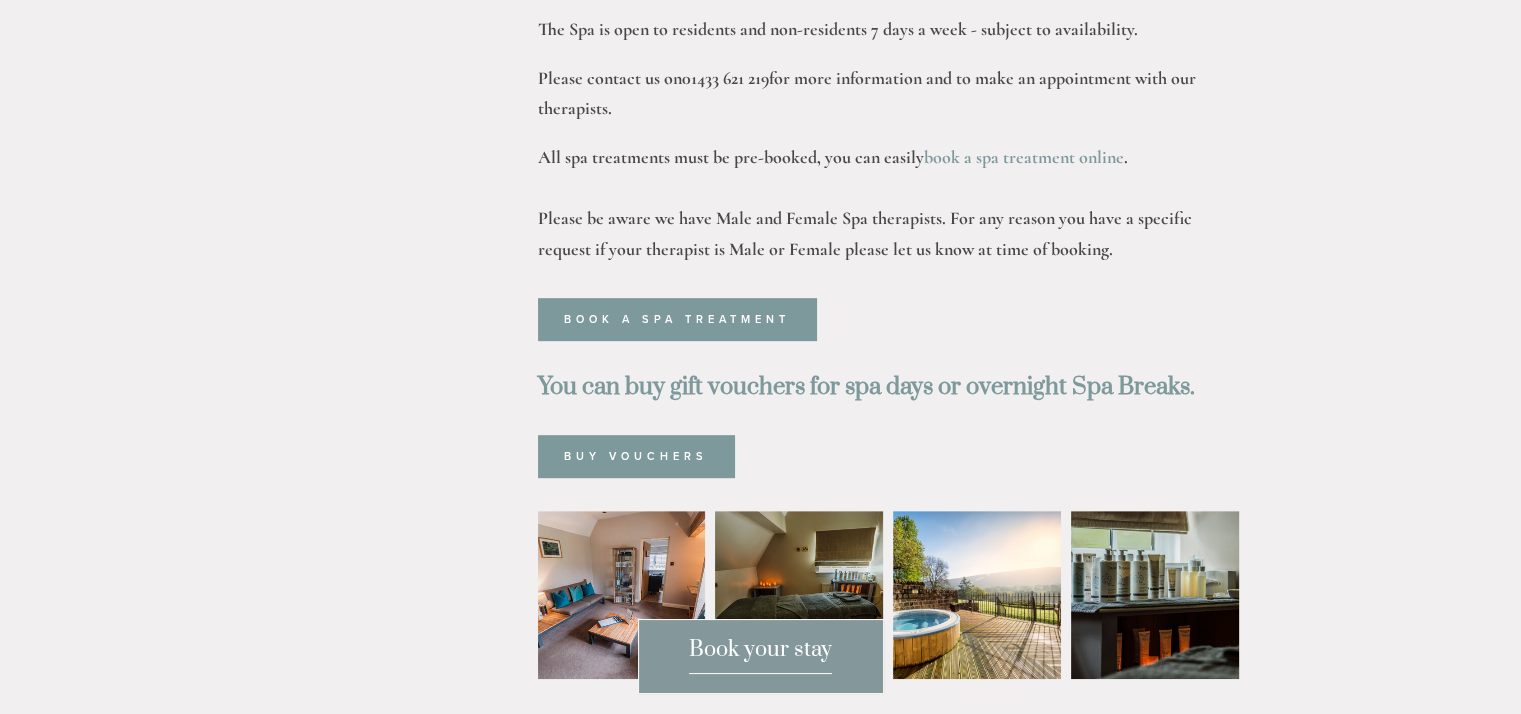 scroll, scrollTop: 918, scrollLeft: 0, axis: vertical 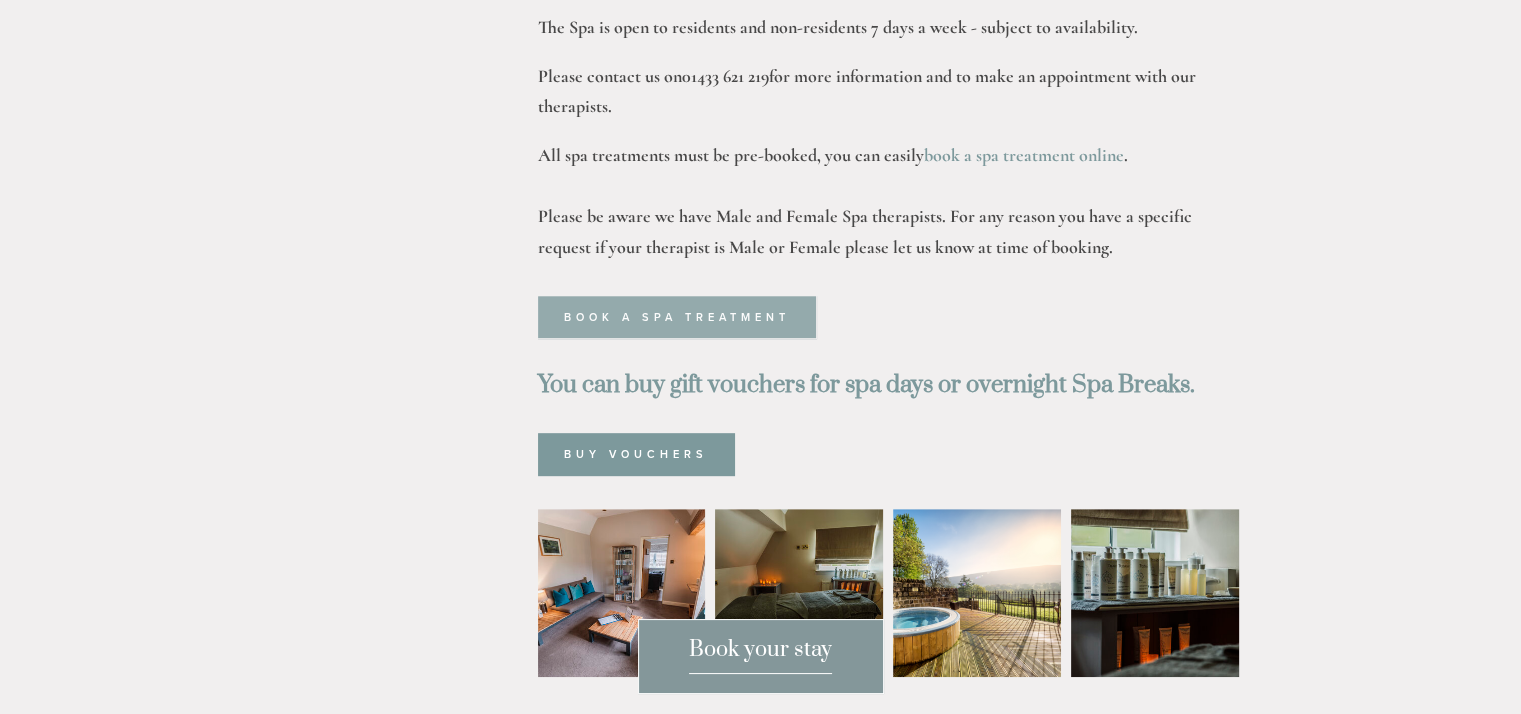 click on "Book a spa treatment" at bounding box center [677, 317] 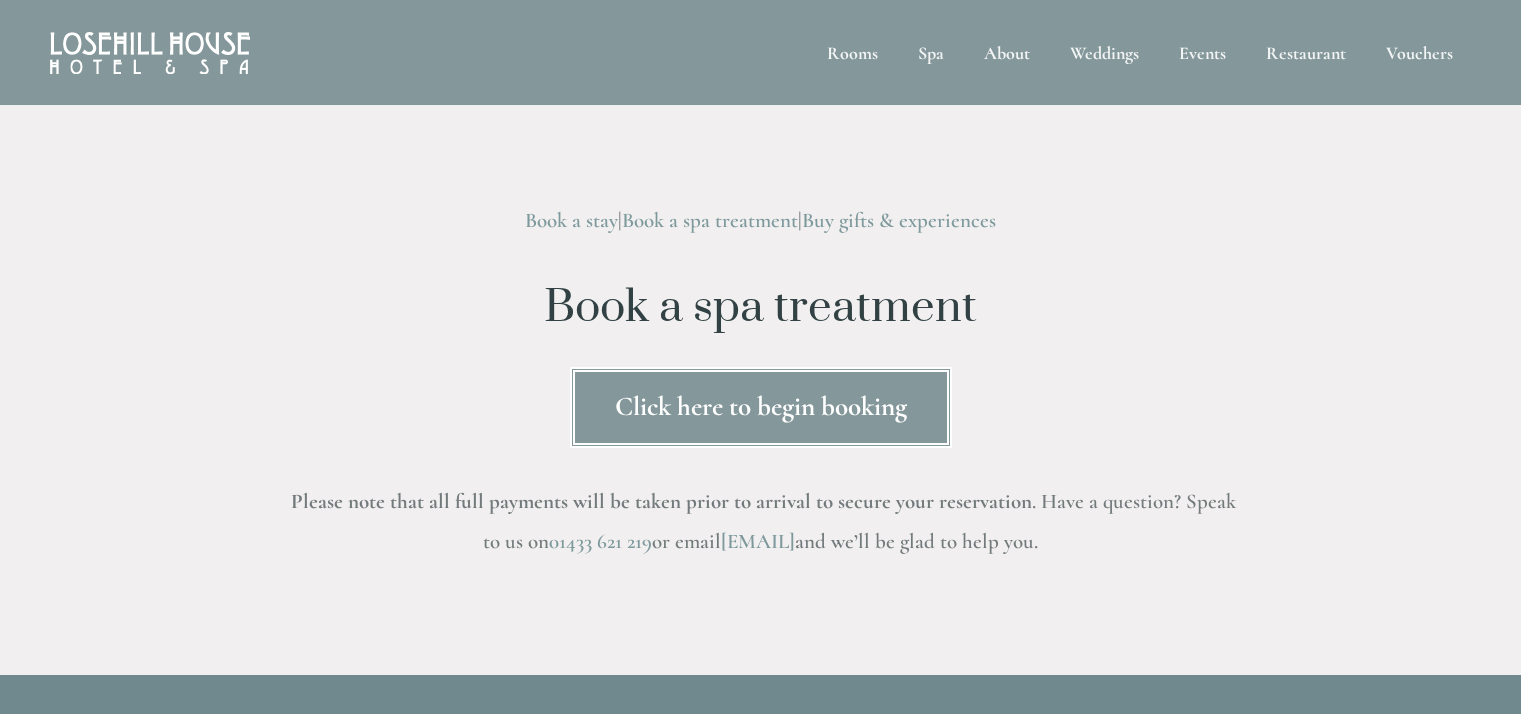 scroll, scrollTop: 0, scrollLeft: 0, axis: both 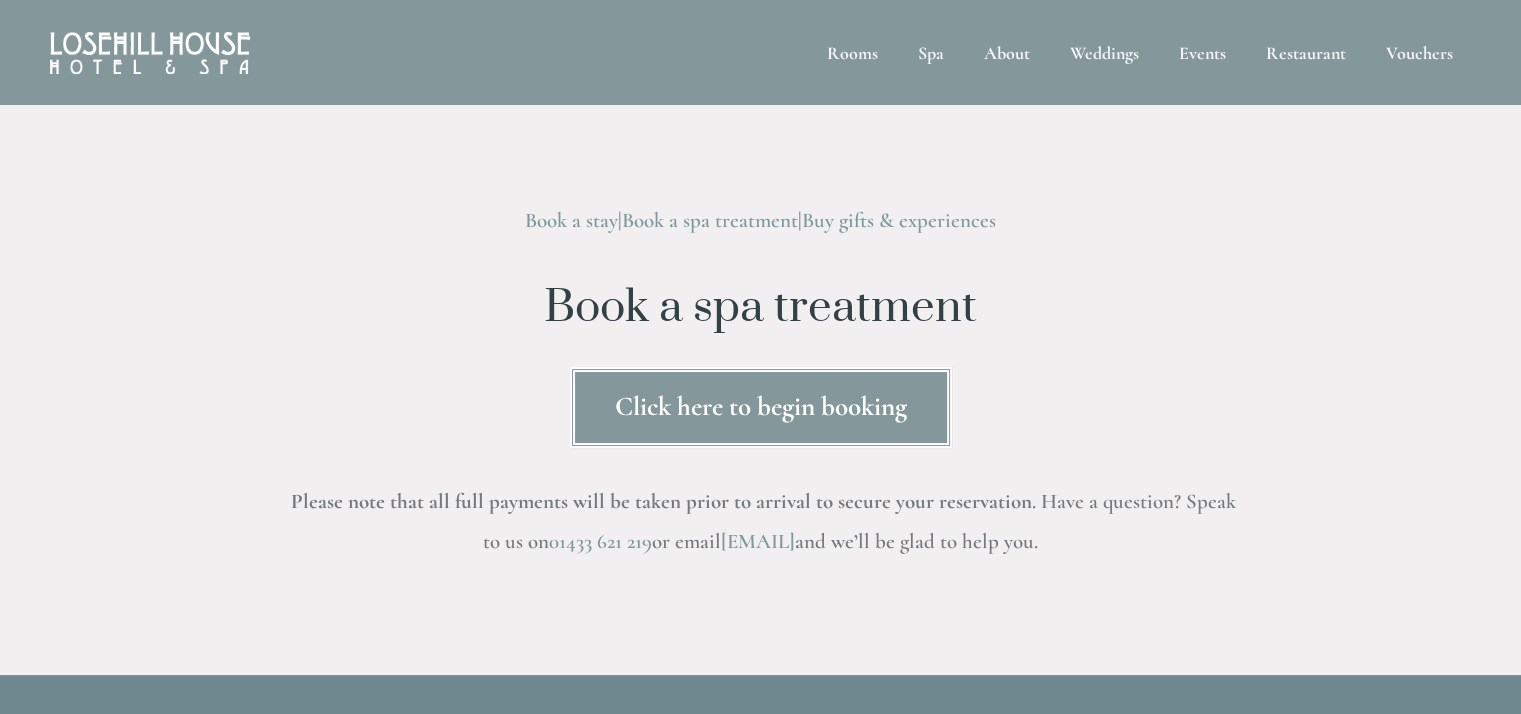 click on "Click here to begin booking" at bounding box center (761, 407) 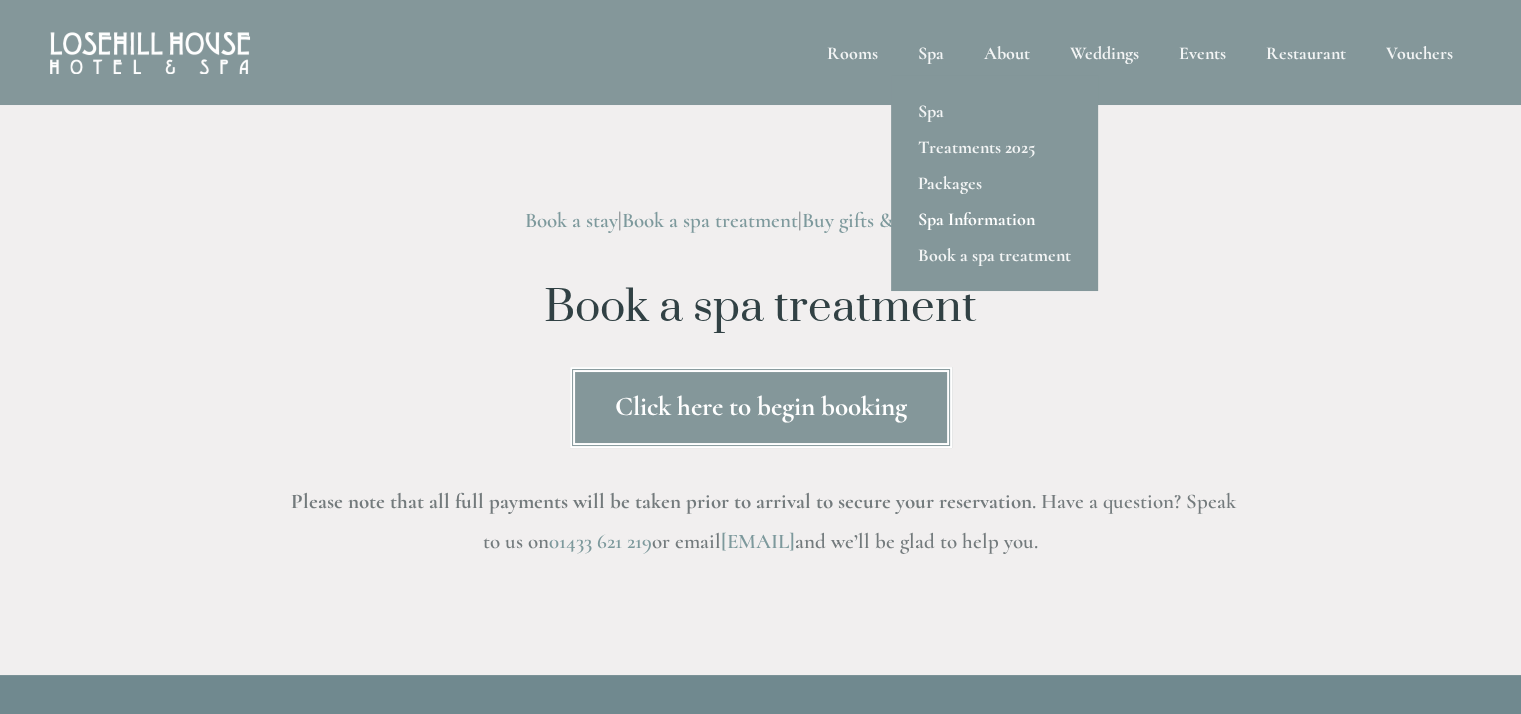 click on "Spa Information" at bounding box center [994, 219] 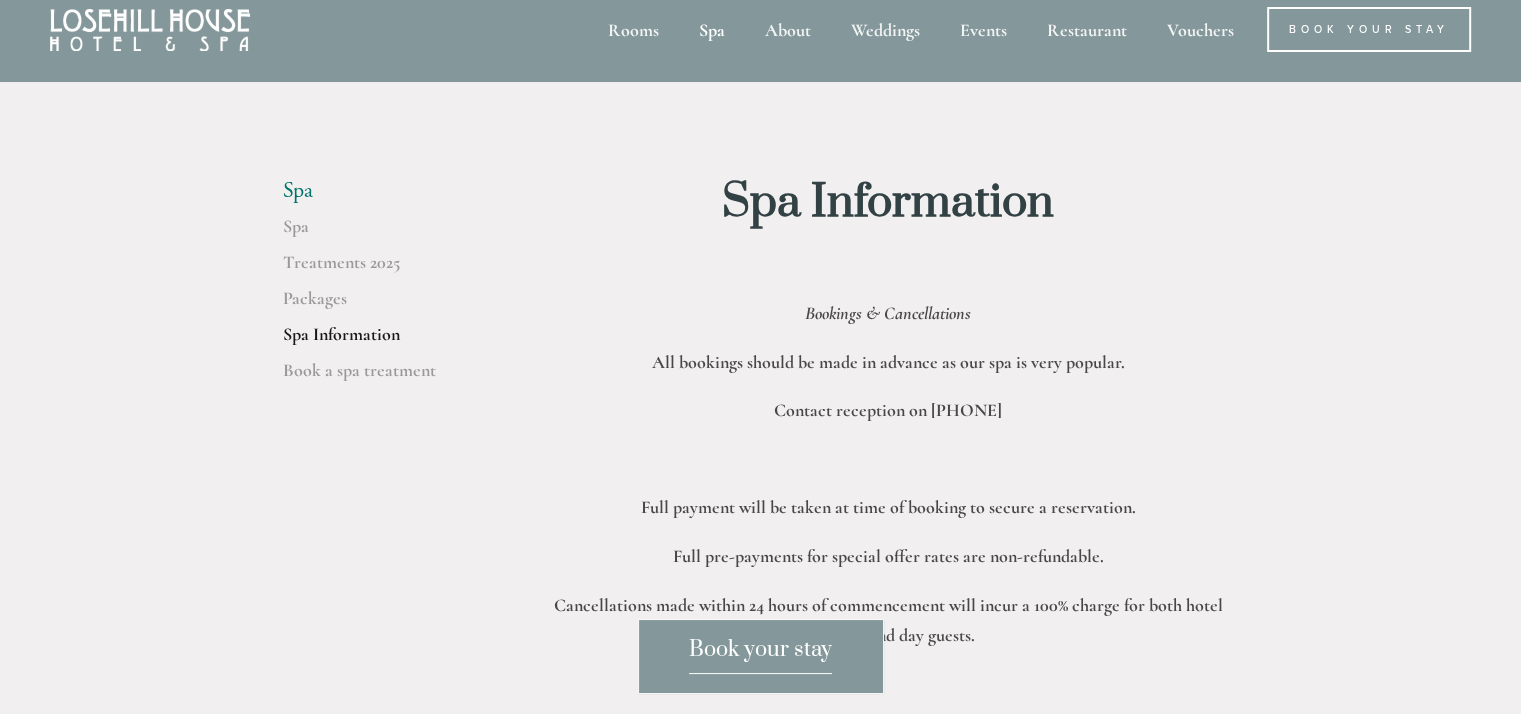 scroll, scrollTop: 0, scrollLeft: 0, axis: both 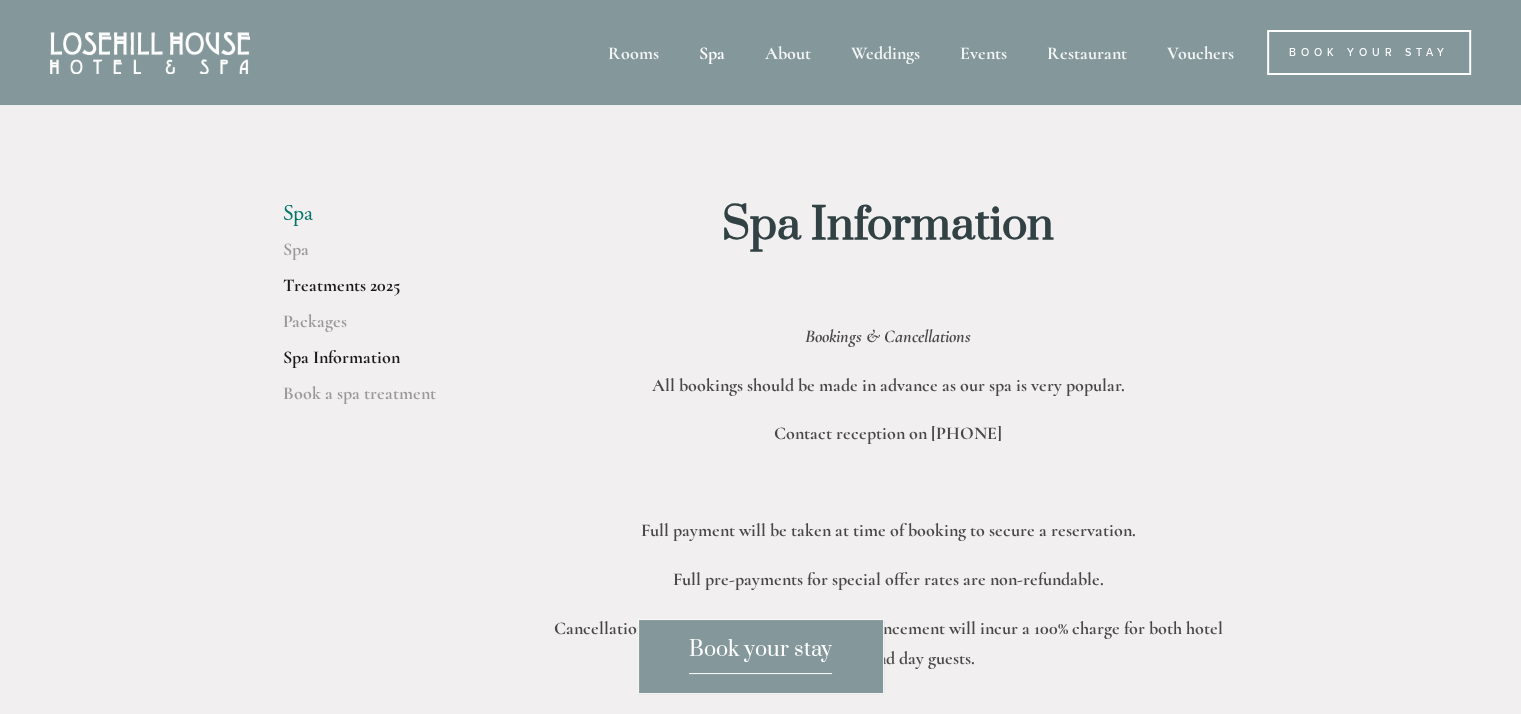 click on "Treatments 2025" at bounding box center (378, 292) 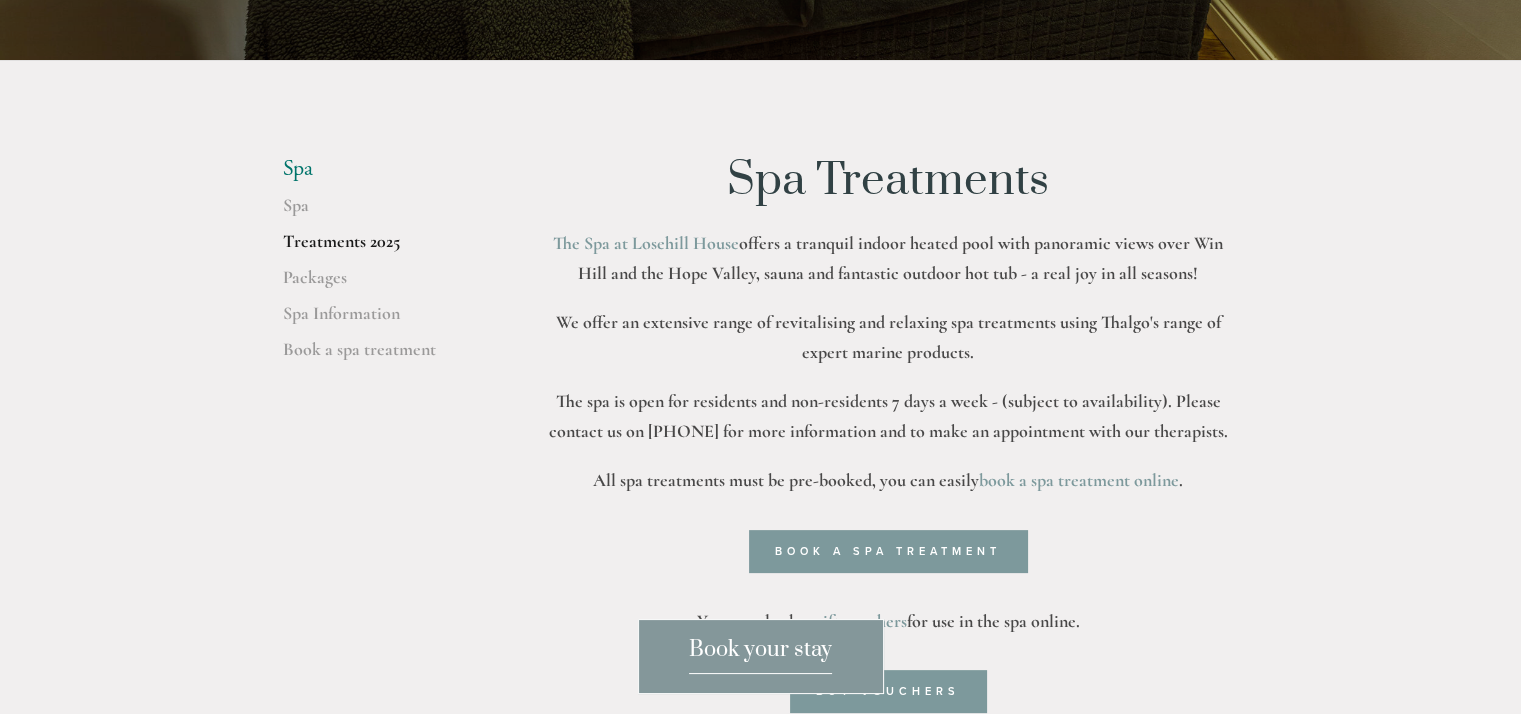 scroll, scrollTop: 403, scrollLeft: 0, axis: vertical 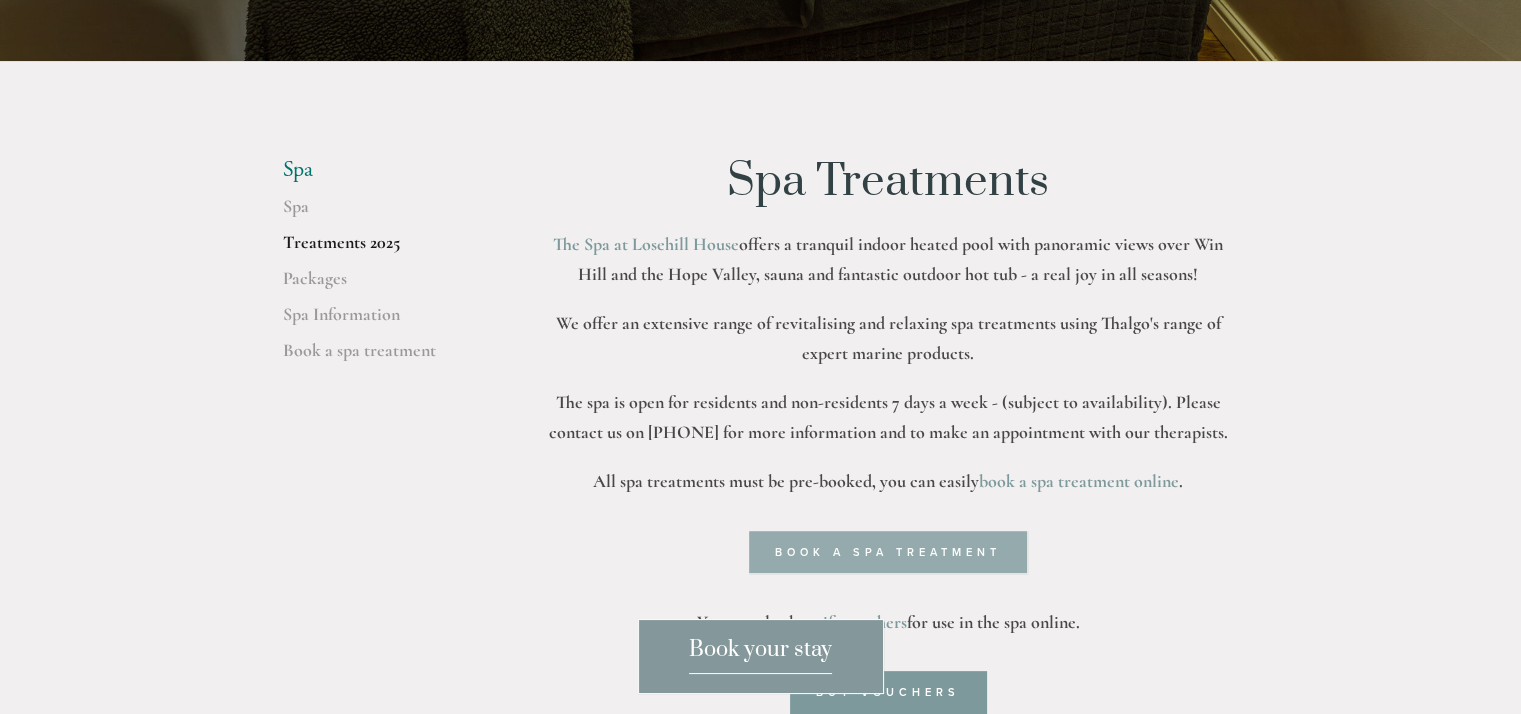 click on "Book a spa treatment" at bounding box center (888, 552) 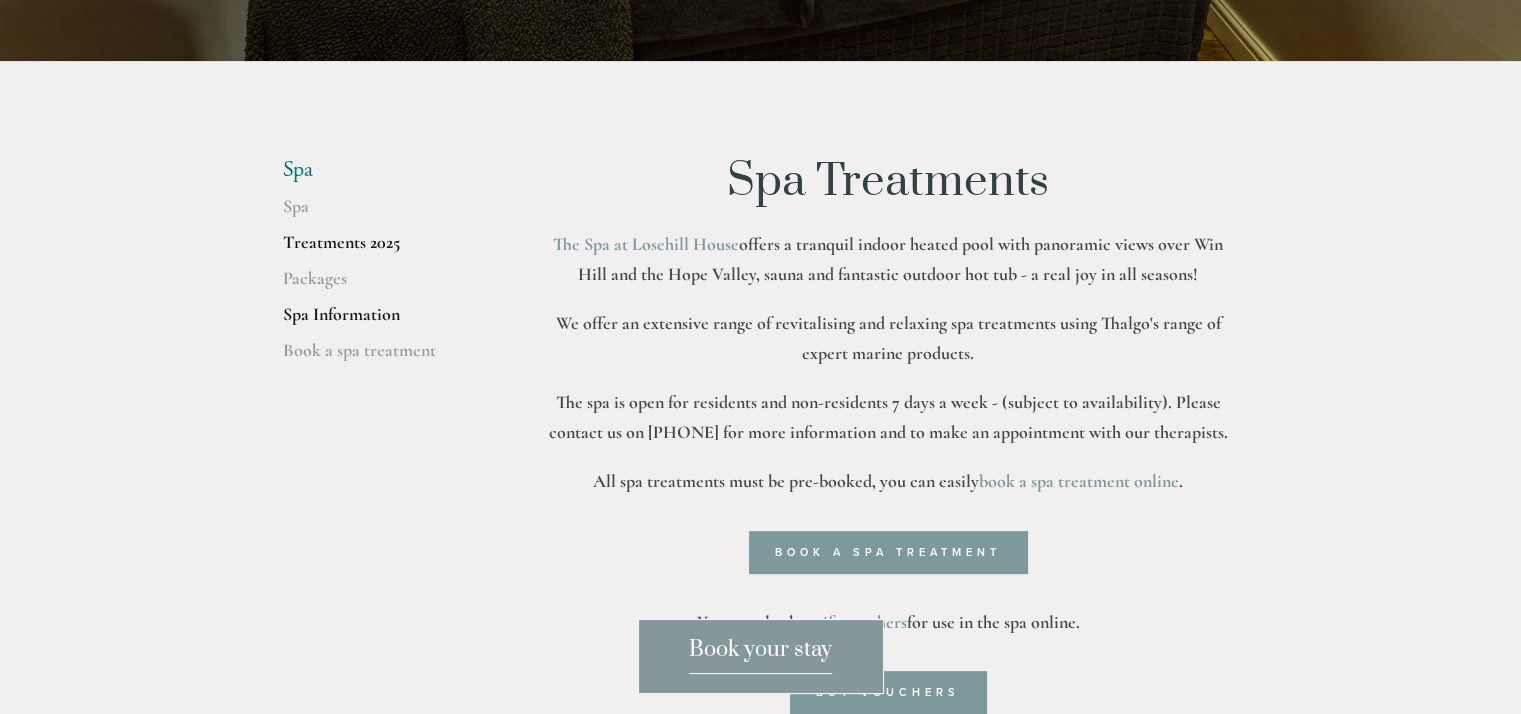 click on "Spa Information" at bounding box center [378, 321] 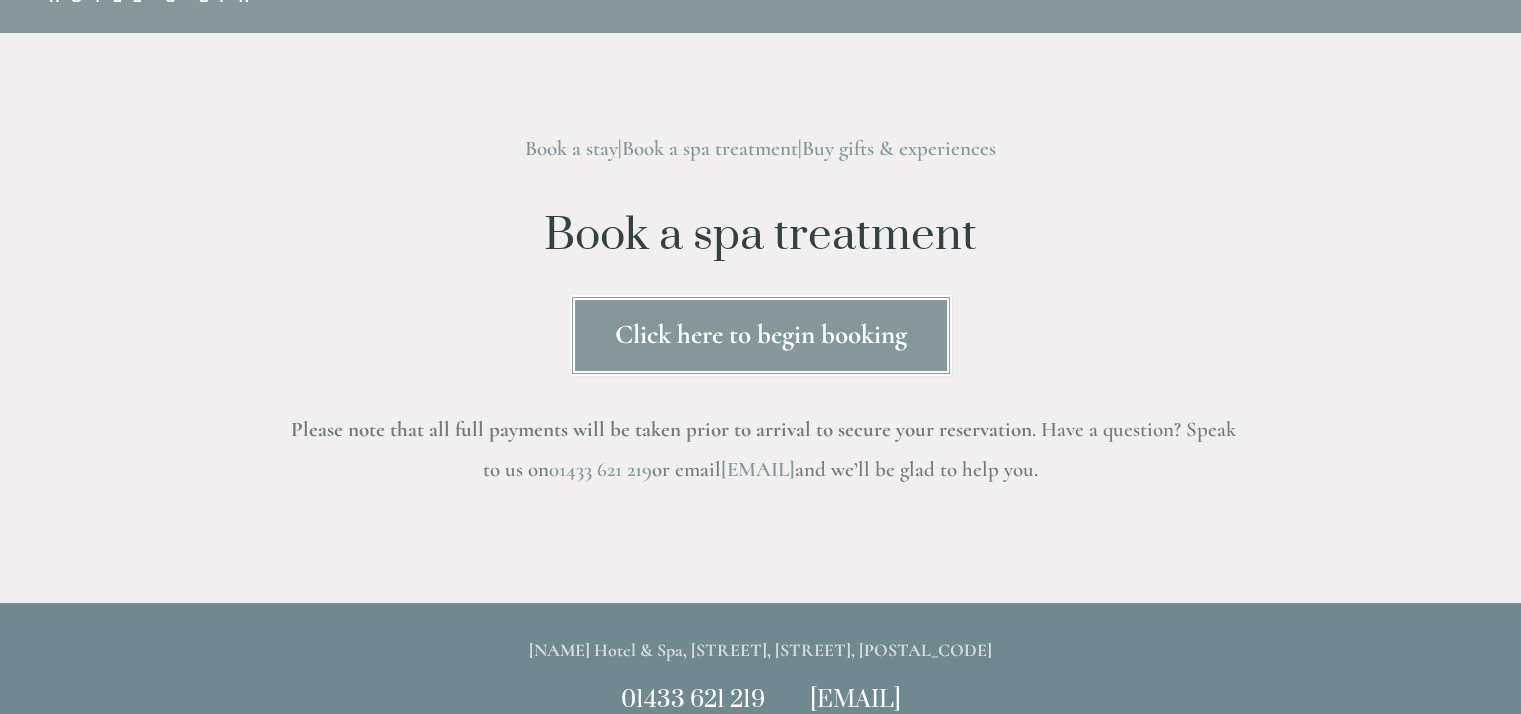 scroll, scrollTop: 74, scrollLeft: 0, axis: vertical 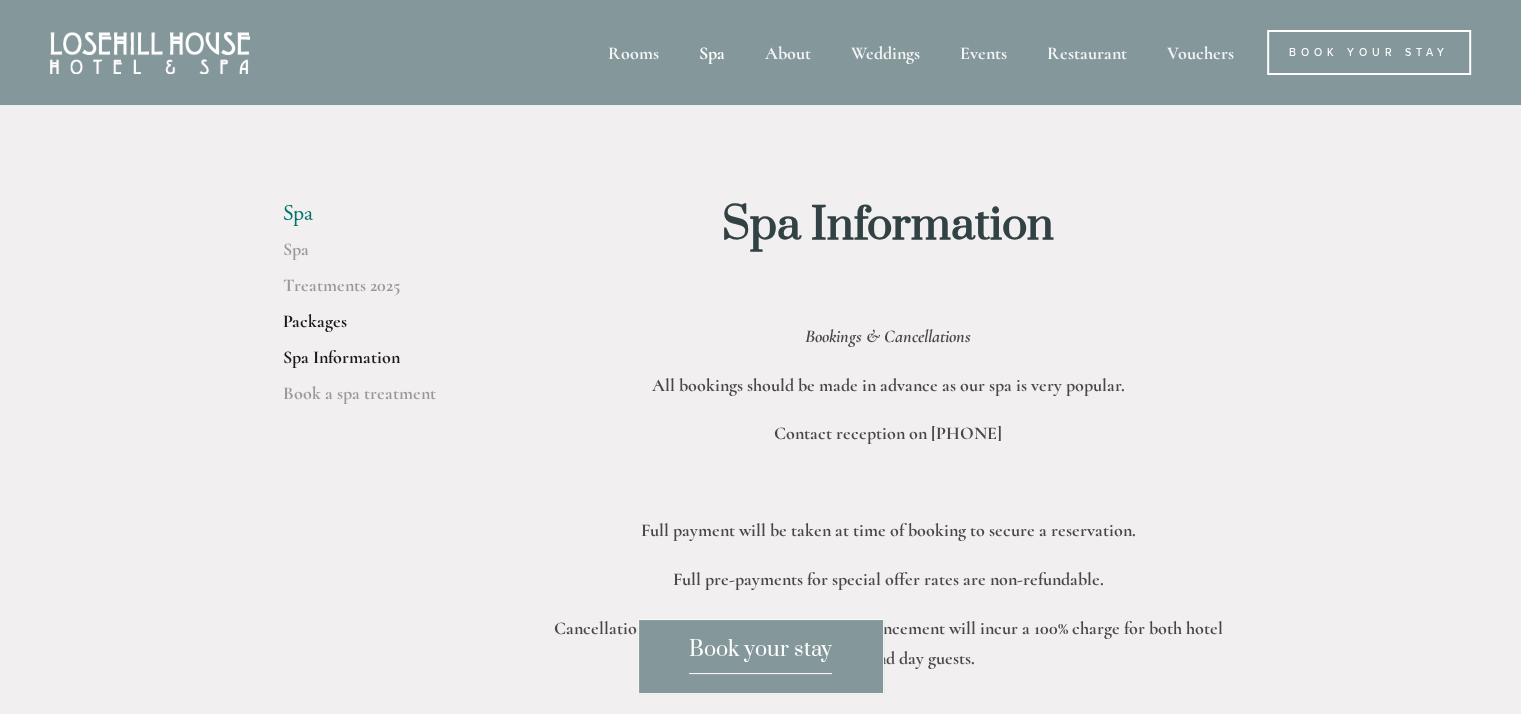 click on "Packages" at bounding box center (378, 328) 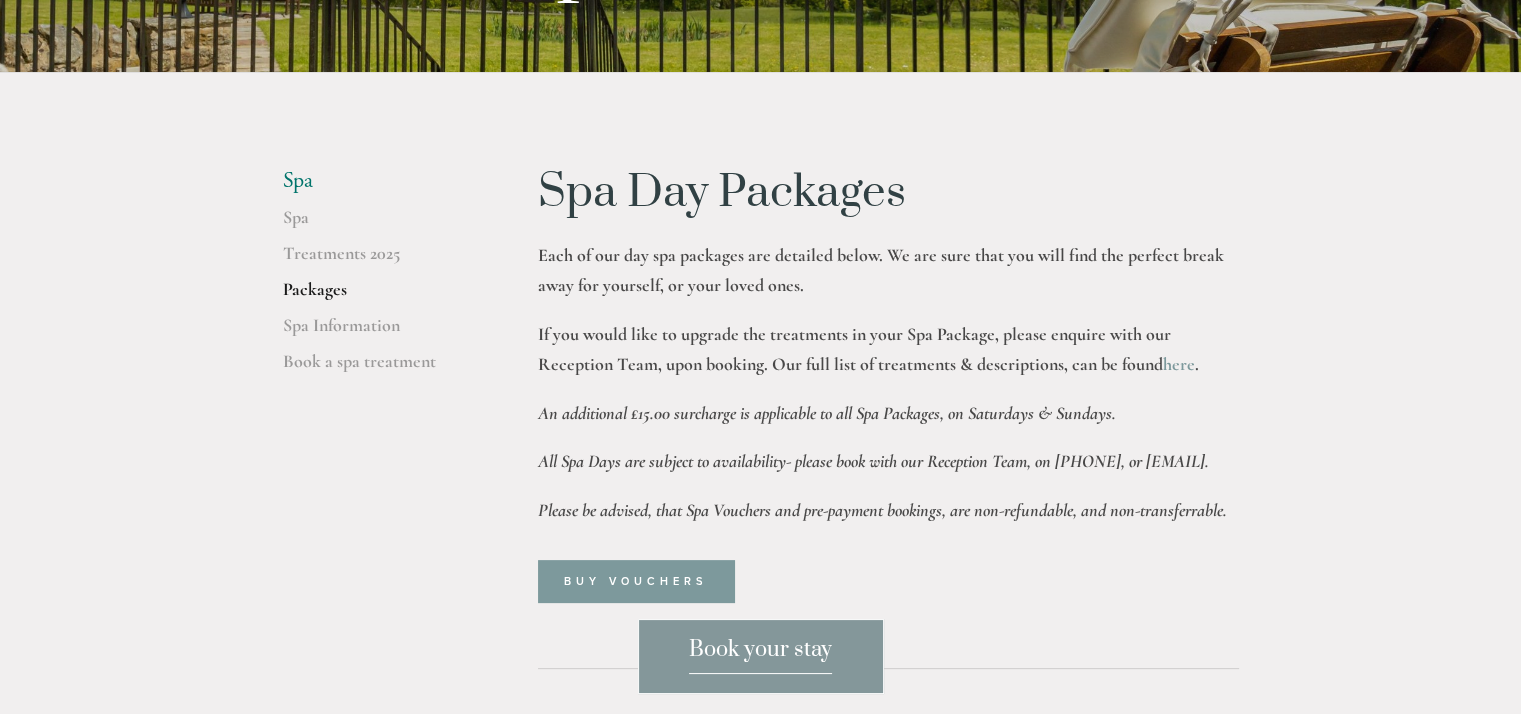 scroll, scrollTop: 392, scrollLeft: 0, axis: vertical 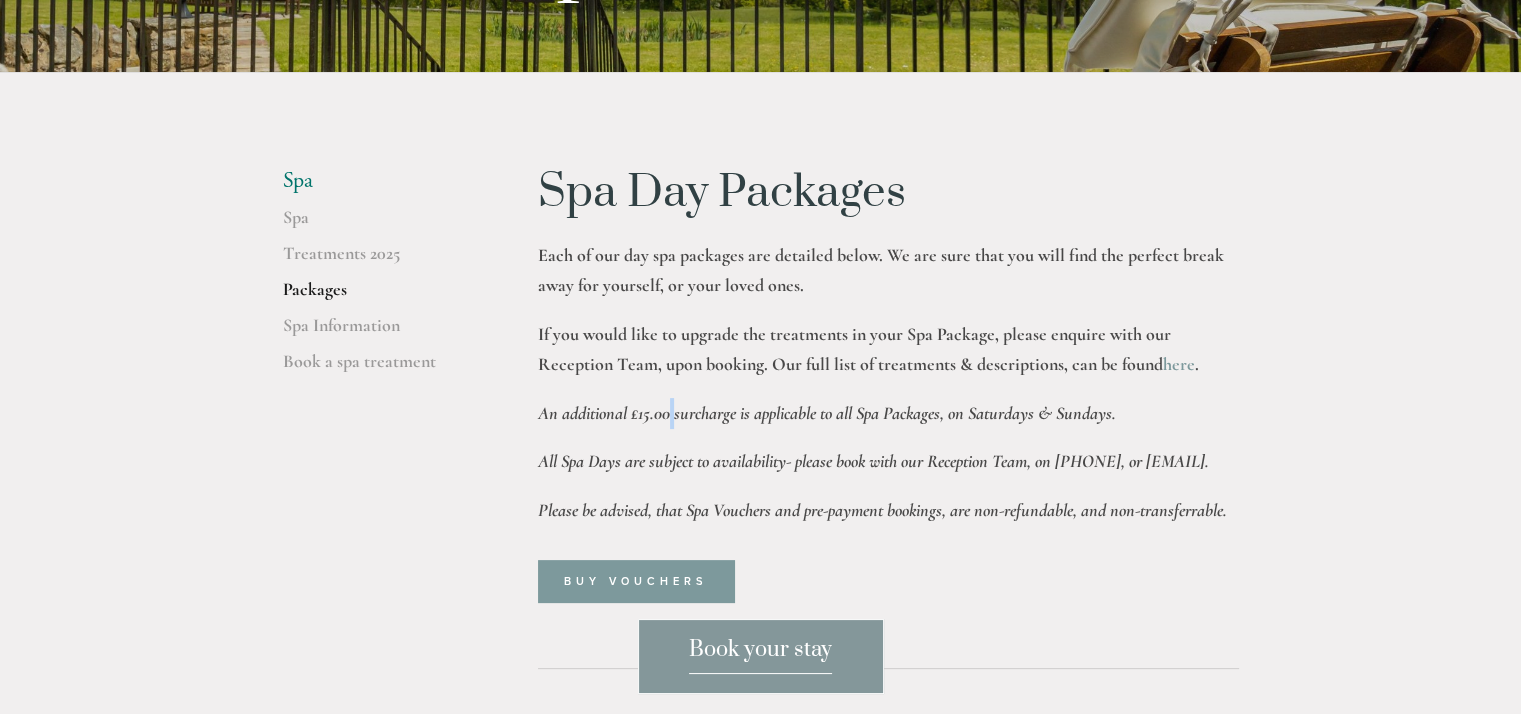 click on "An additional £15.00 surcharge is applicable to all Spa Packages, on Saturdays & Sundays." at bounding box center (827, 413) 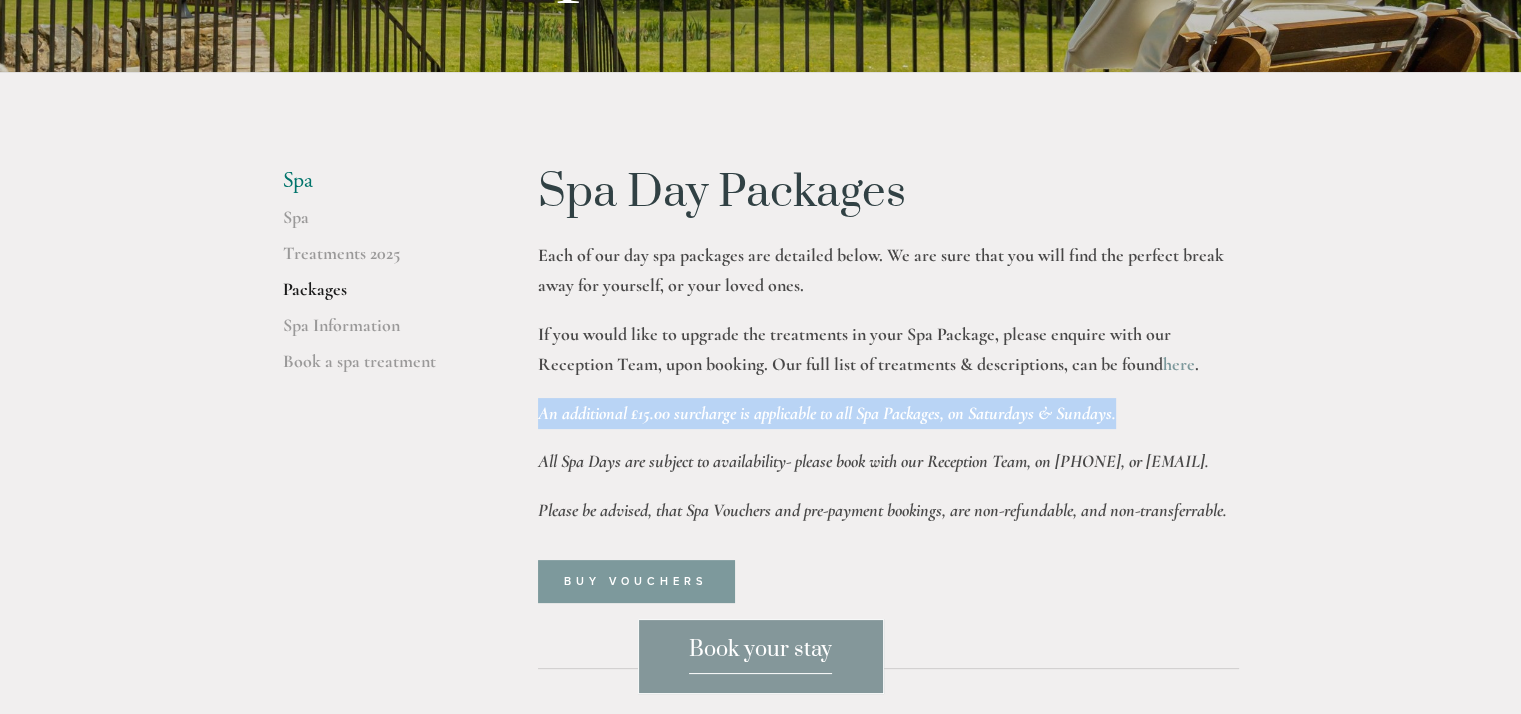 click on "An additional £15.00 surcharge is applicable to all Spa Packages, on Saturdays & Sundays." at bounding box center [827, 413] 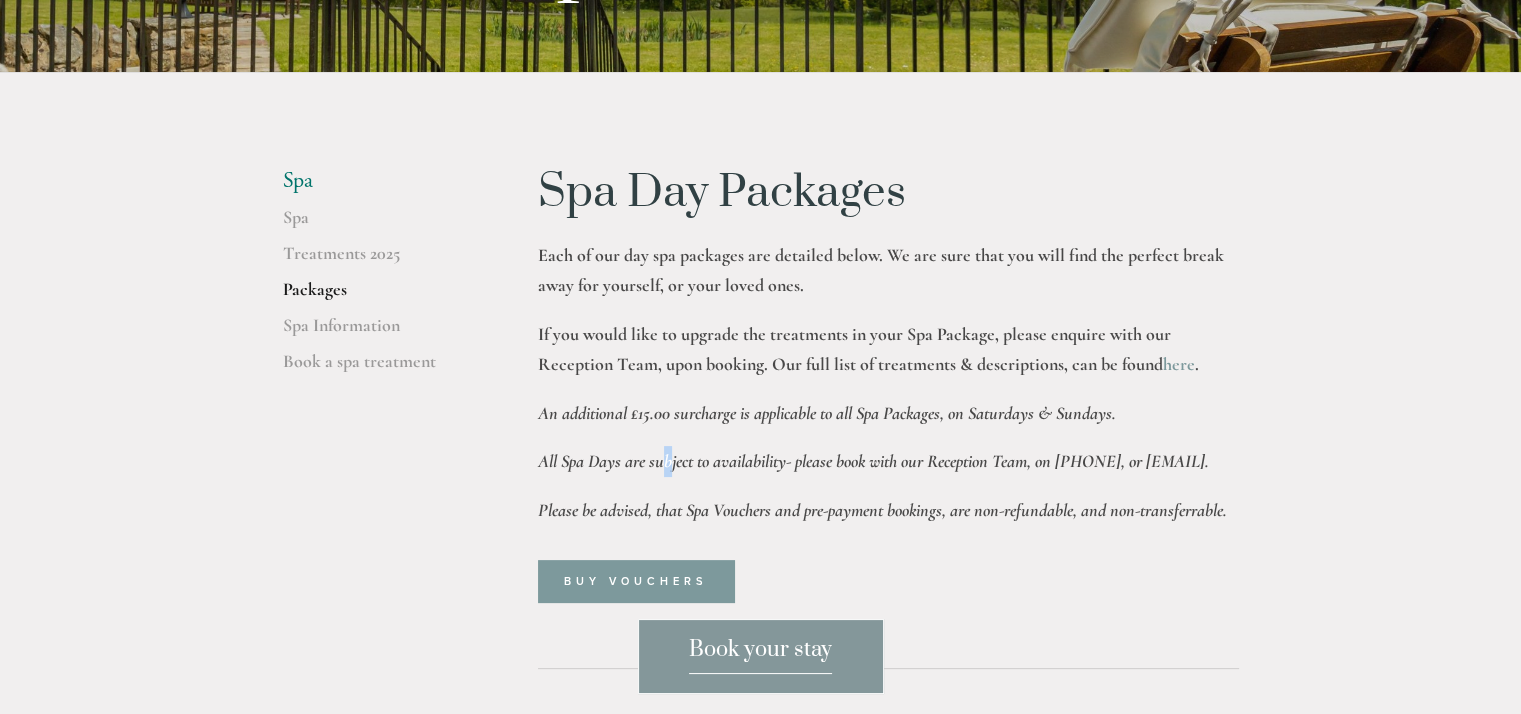 drag, startPoint x: 668, startPoint y: 413, endPoint x: 670, endPoint y: 466, distance: 53.037724 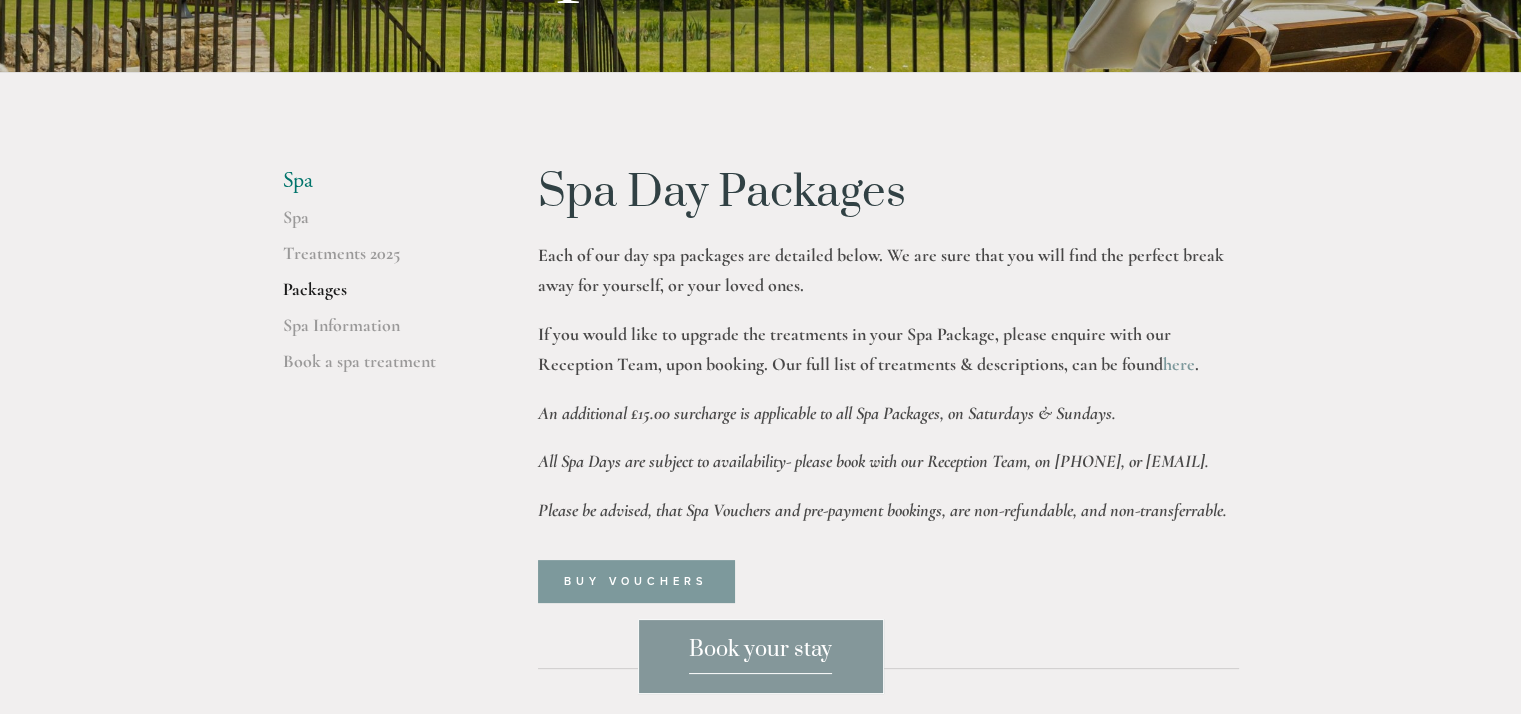 drag, startPoint x: 670, startPoint y: 466, endPoint x: 618, endPoint y: 259, distance: 213.43149 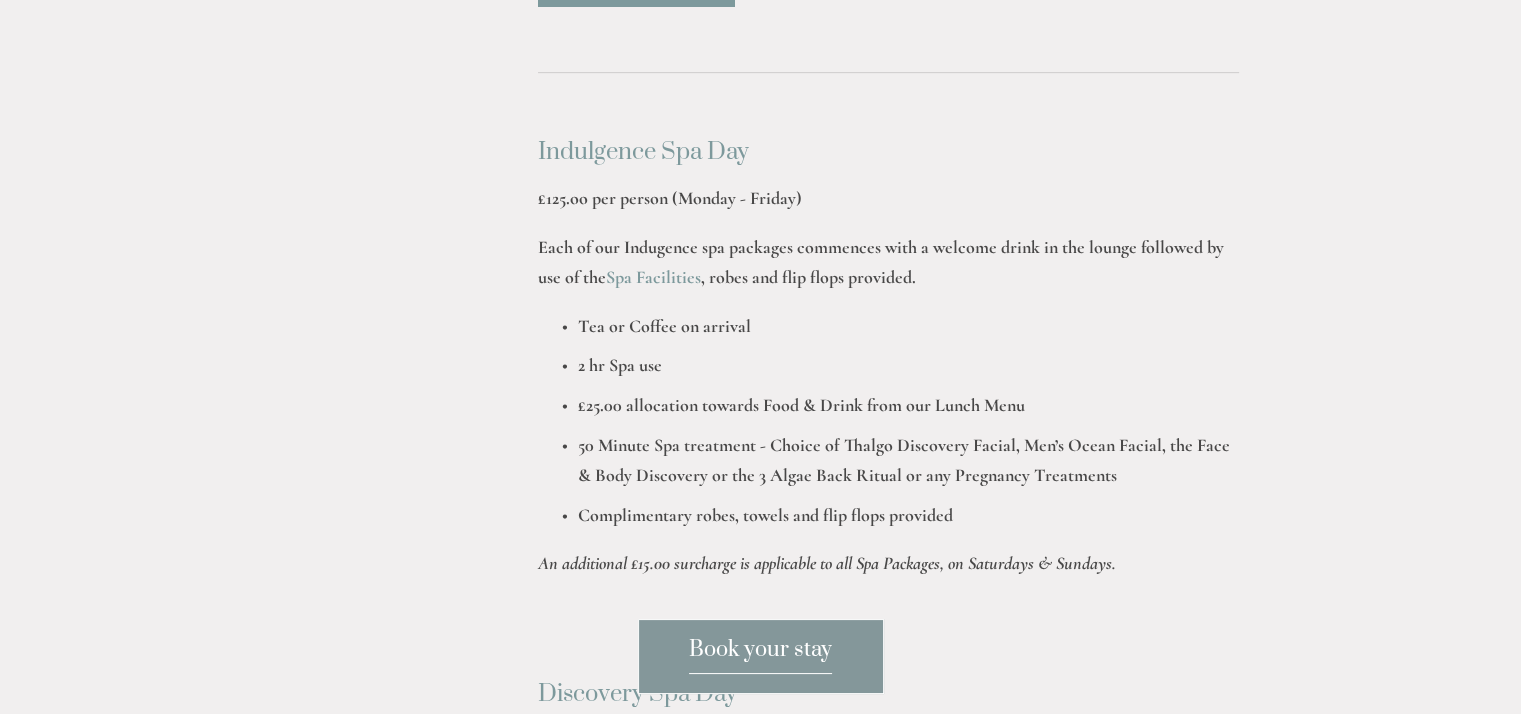 scroll, scrollTop: 991, scrollLeft: 0, axis: vertical 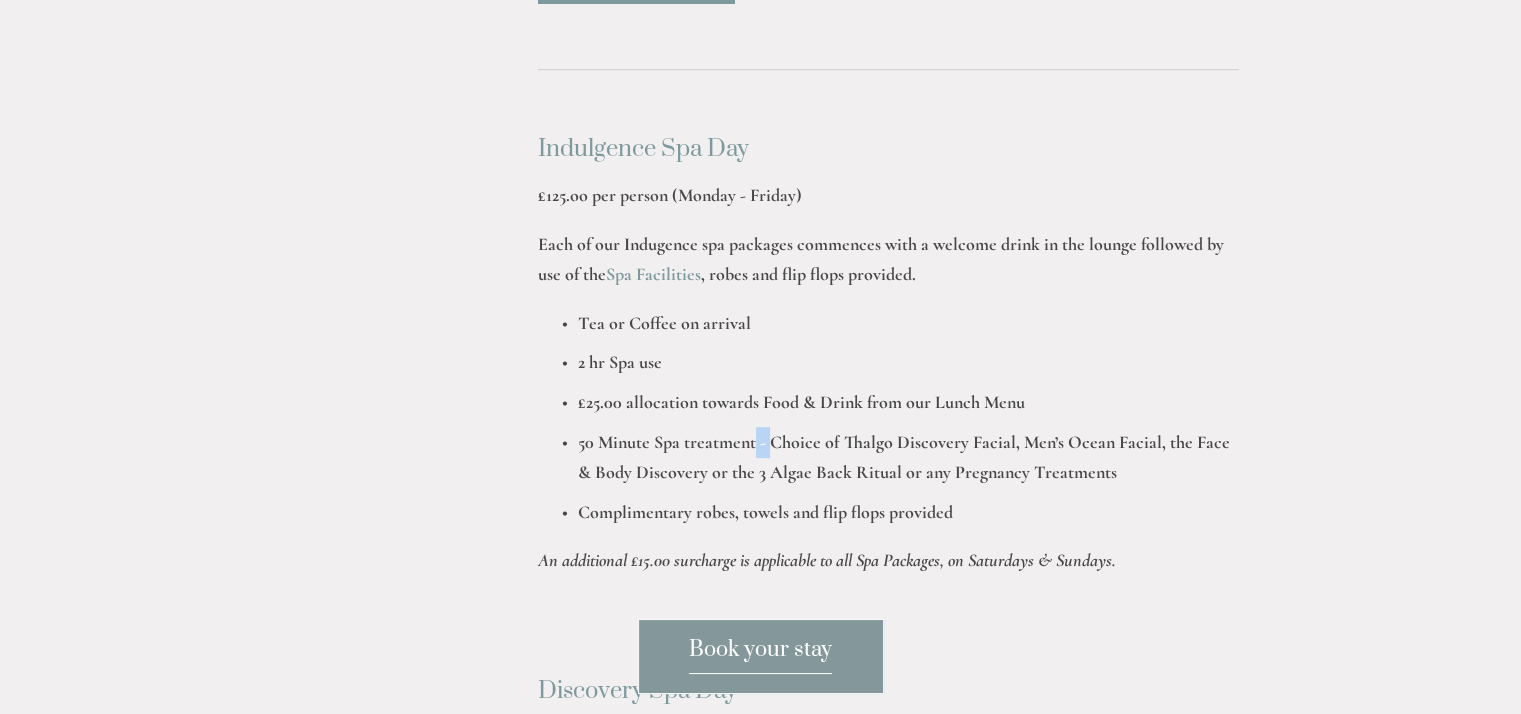 drag, startPoint x: 768, startPoint y: 475, endPoint x: 756, endPoint y: 476, distance: 12.0415945 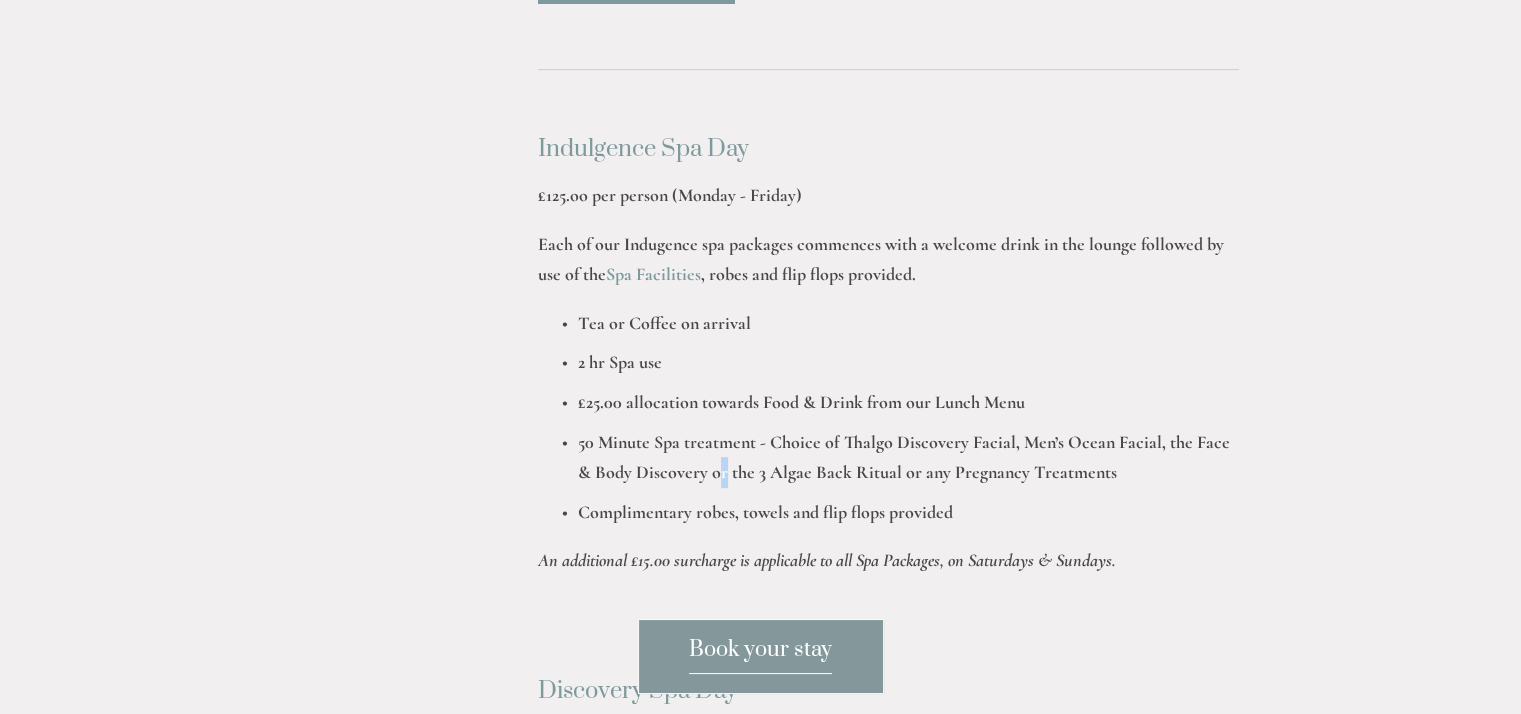 drag, startPoint x: 756, startPoint y: 476, endPoint x: 722, endPoint y: 508, distance: 46.69047 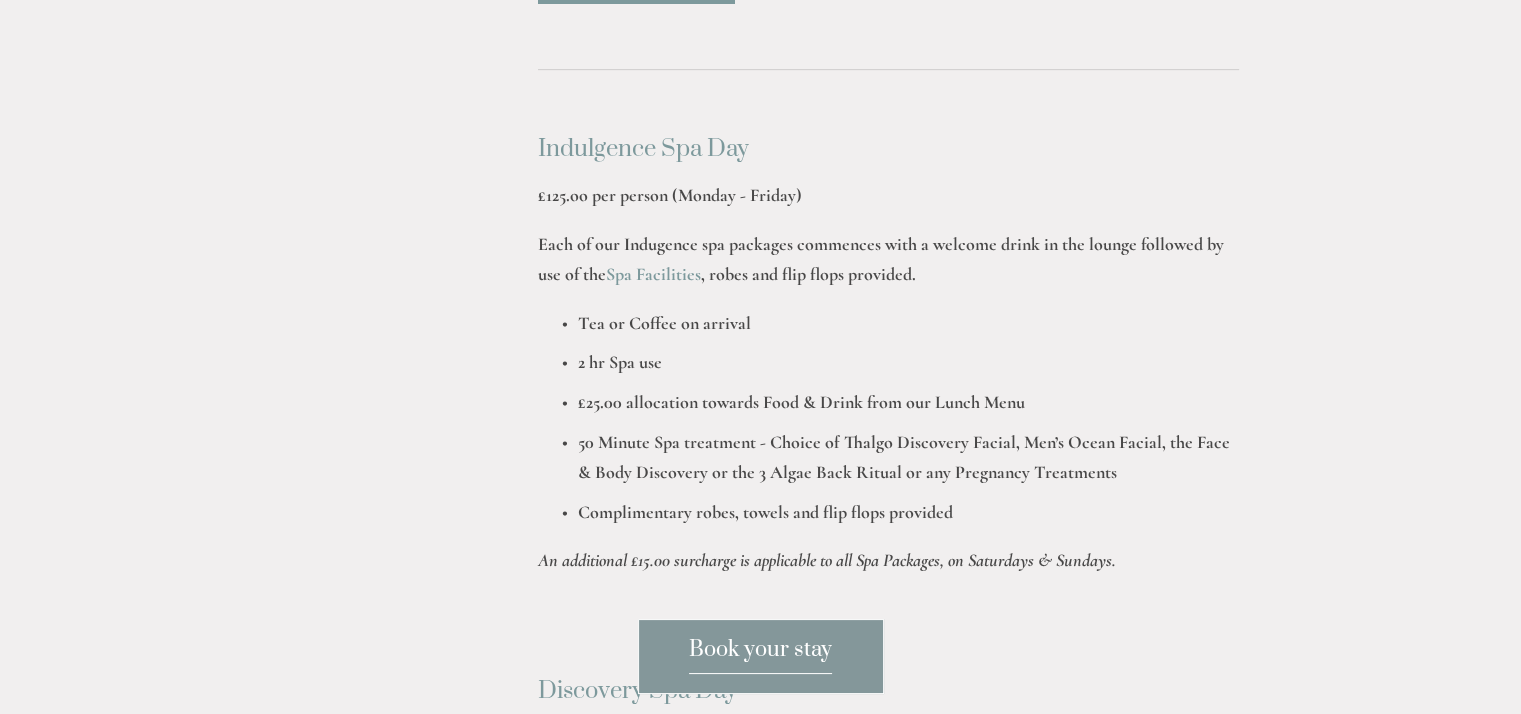 drag, startPoint x: 722, startPoint y: 508, endPoint x: 684, endPoint y: 496, distance: 39.849716 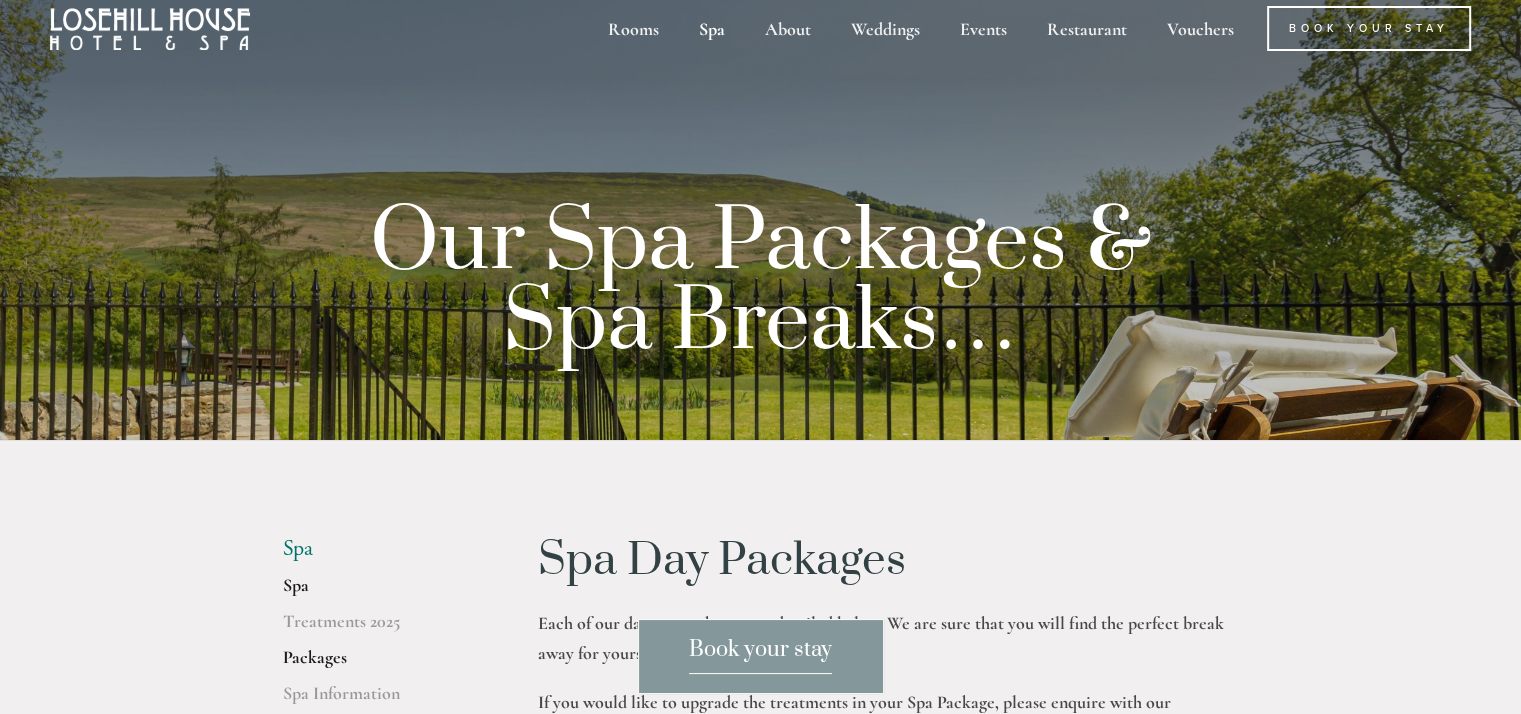 scroll, scrollTop: 188, scrollLeft: 0, axis: vertical 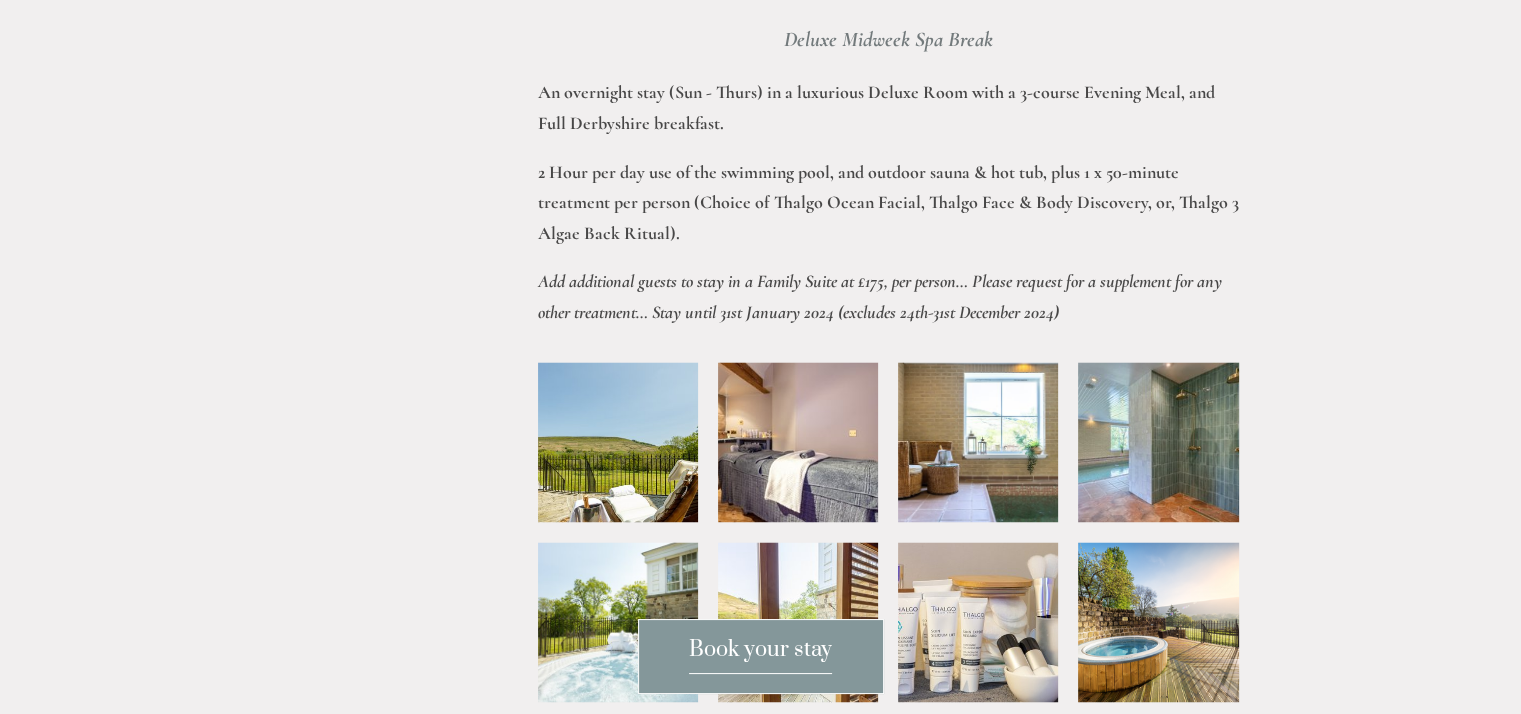 click on "Book your stay" at bounding box center (760, 655) 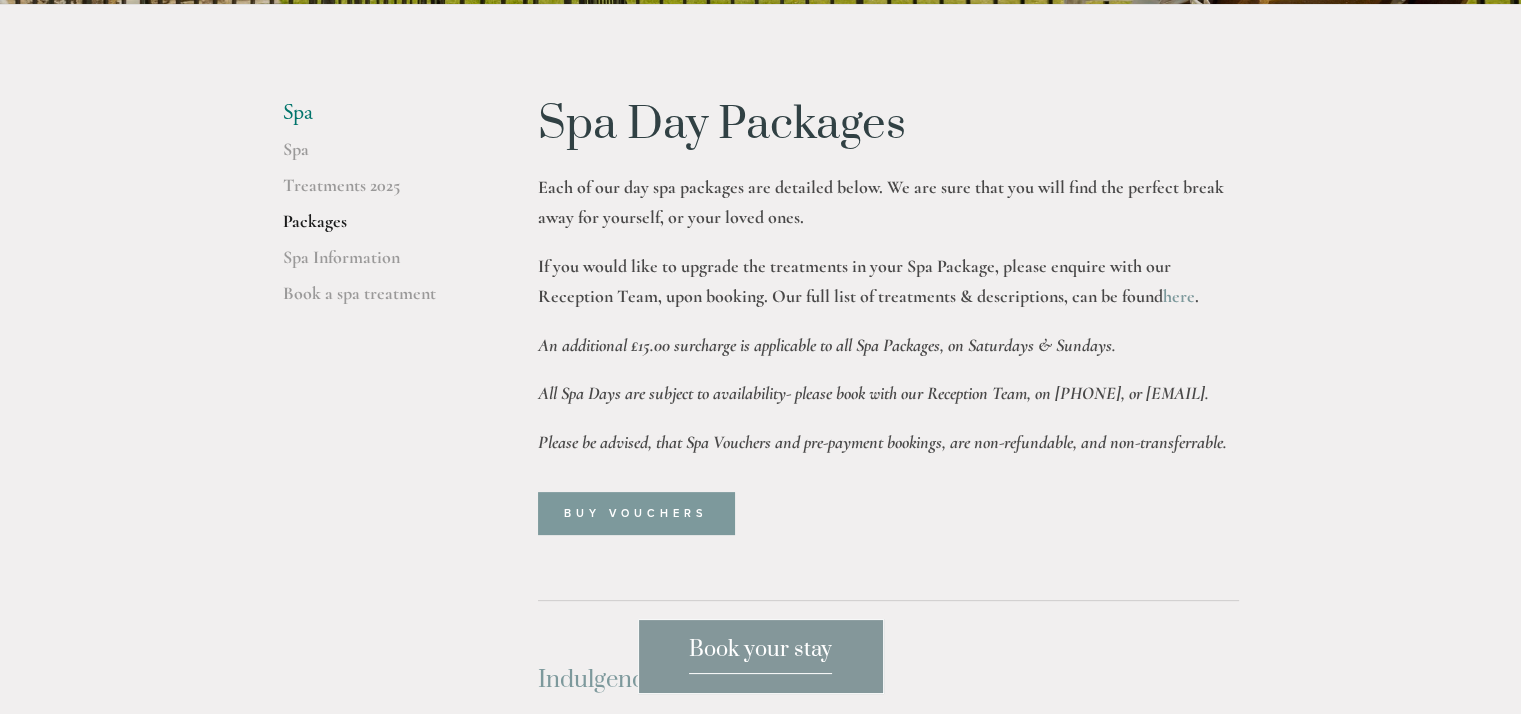scroll, scrollTop: 460, scrollLeft: 0, axis: vertical 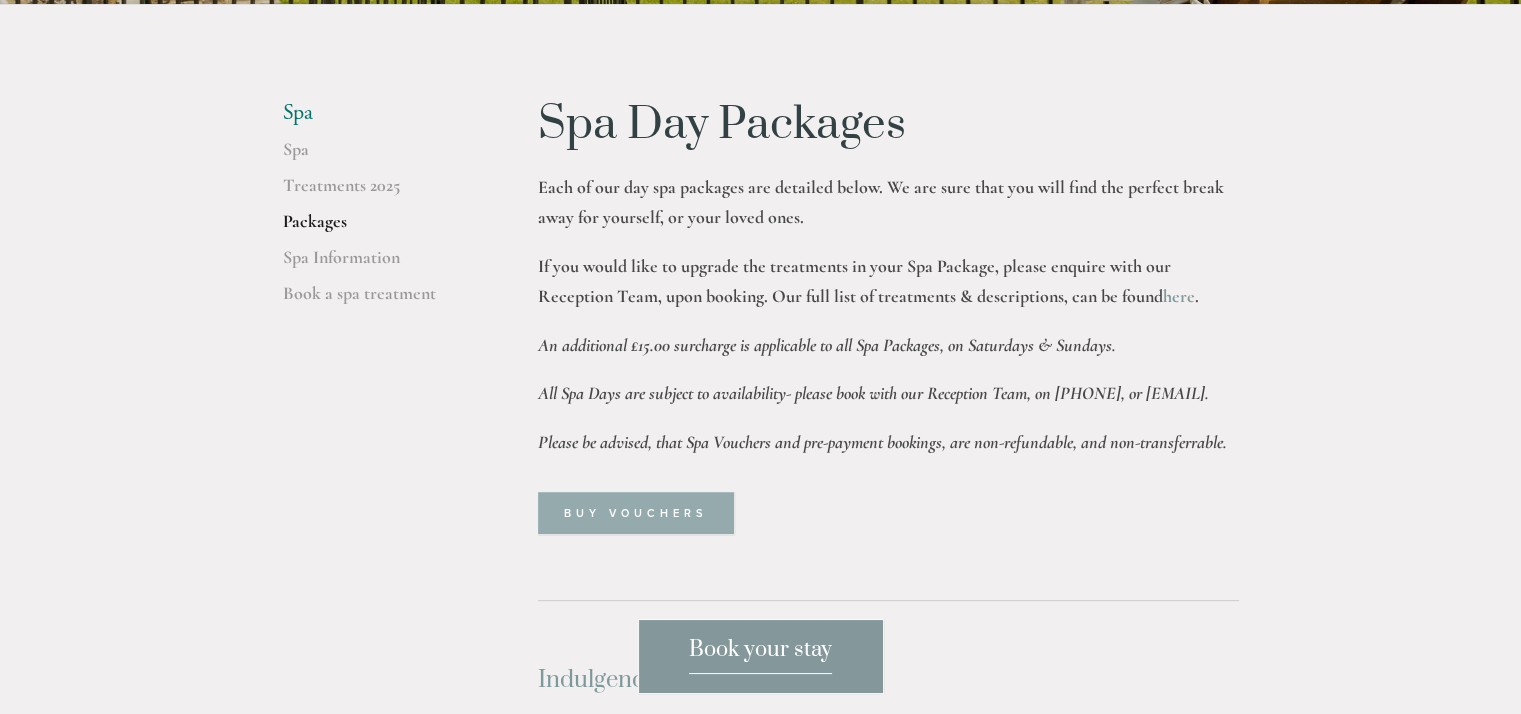 click on "Buy Vouchers" at bounding box center (636, 513) 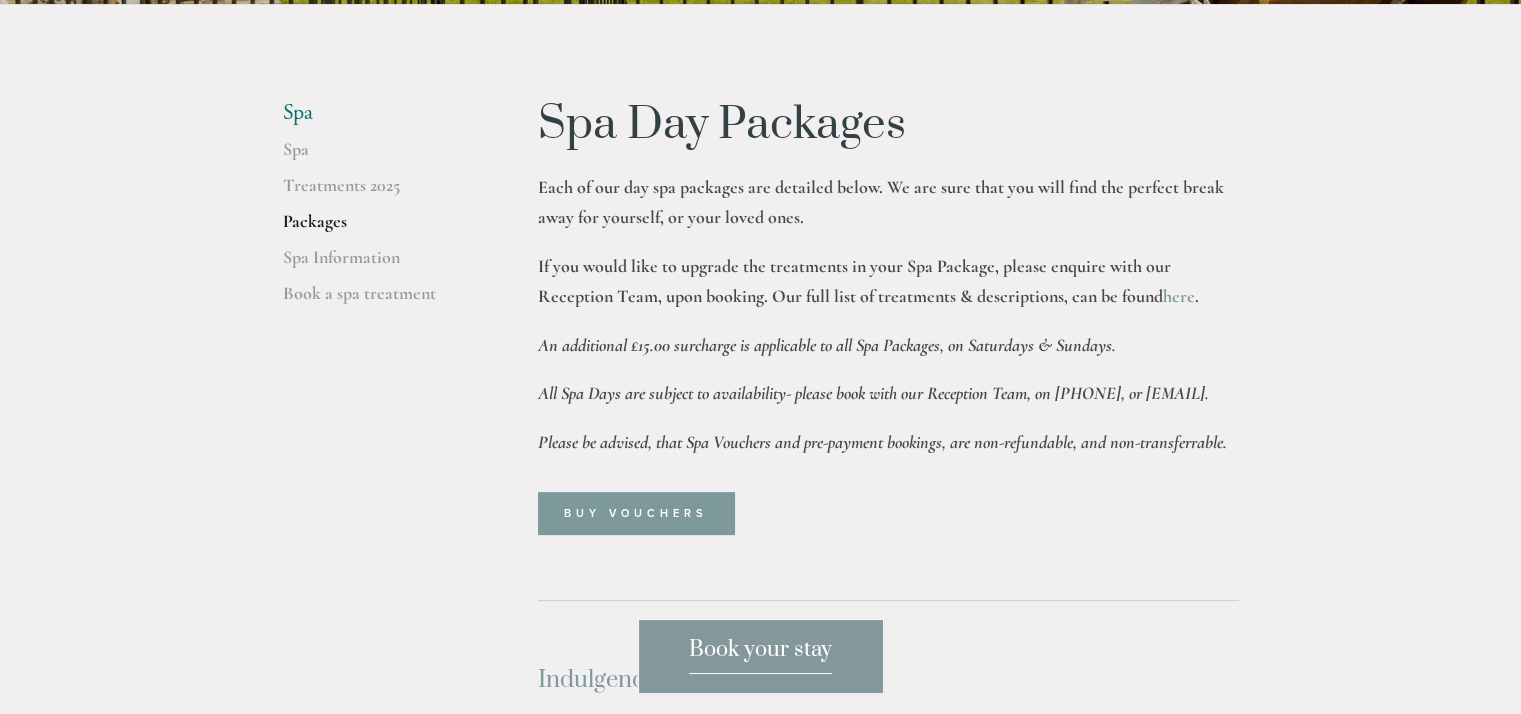 click on "If you would like to upgrade the treatments in your Spa Package, please enquire with our Reception Team, upon booking. Our full list of treatments & descriptions, can be found  here ." at bounding box center [888, 281] 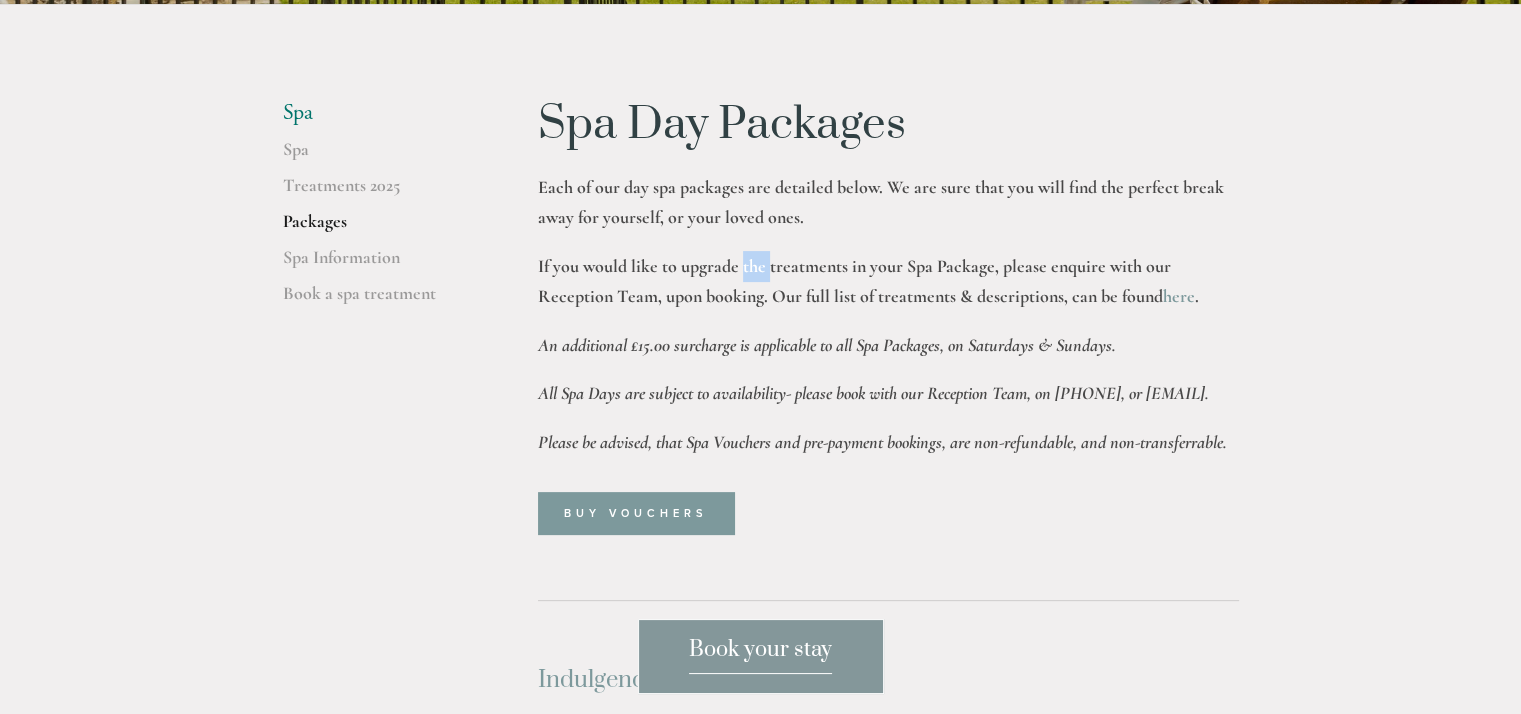 click on "If you would like to upgrade the treatments in your Spa Package, please enquire with our Reception Team, upon booking. Our full list of treatments & descriptions, can be found  here ." at bounding box center [888, 281] 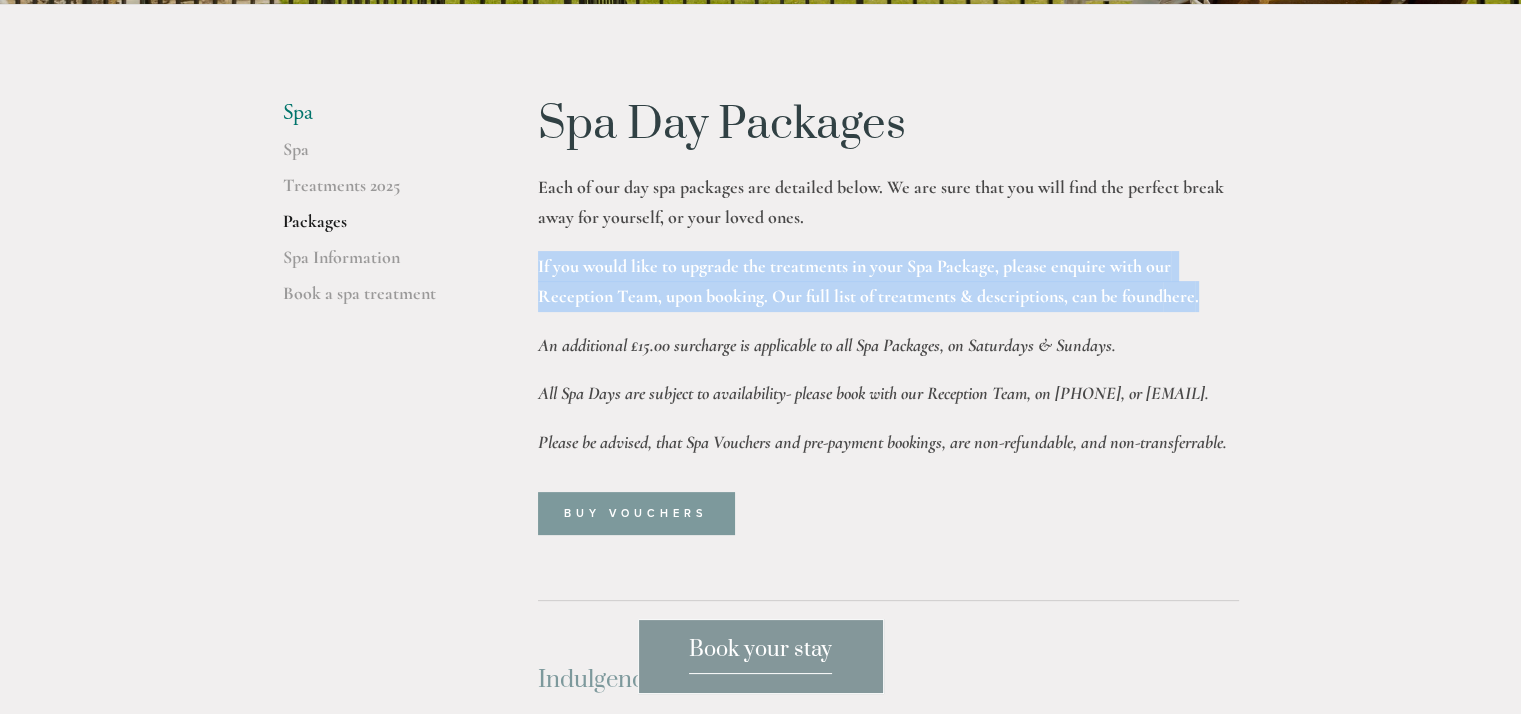 click on "If you would like to upgrade the treatments in your Spa Package, please enquire with our Reception Team, upon booking. Our full list of treatments & descriptions, can be found  here ." at bounding box center (888, 281) 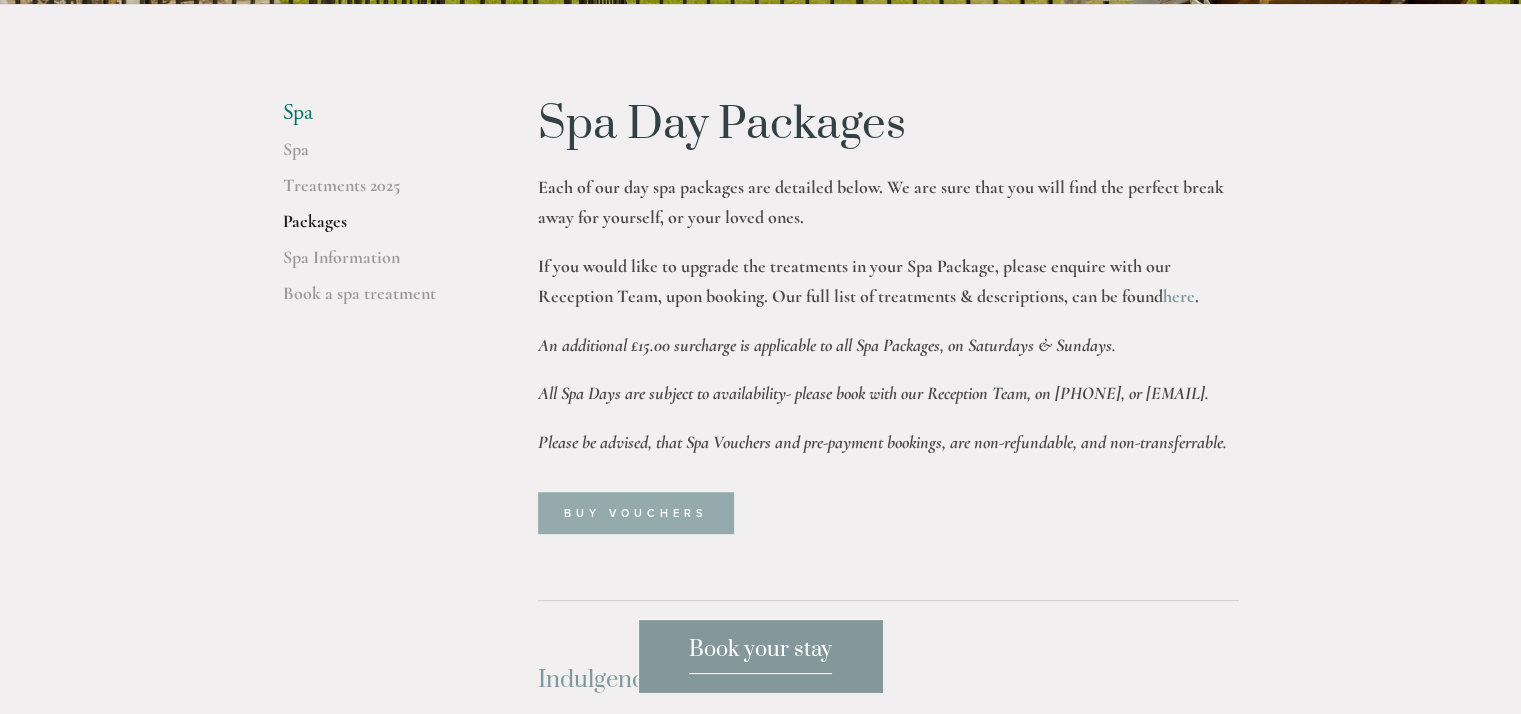click on "Buy Vouchers" at bounding box center [636, 513] 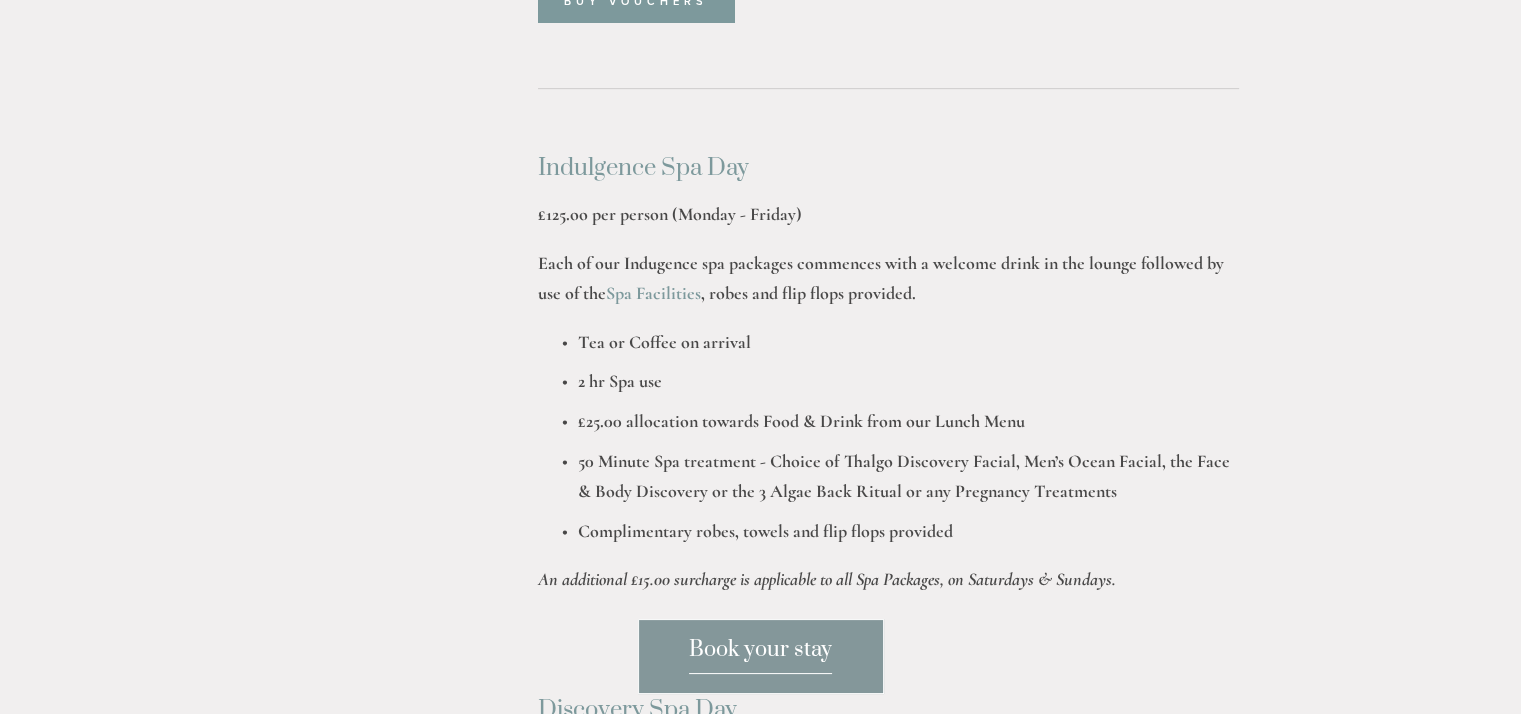 scroll, scrollTop: 964, scrollLeft: 0, axis: vertical 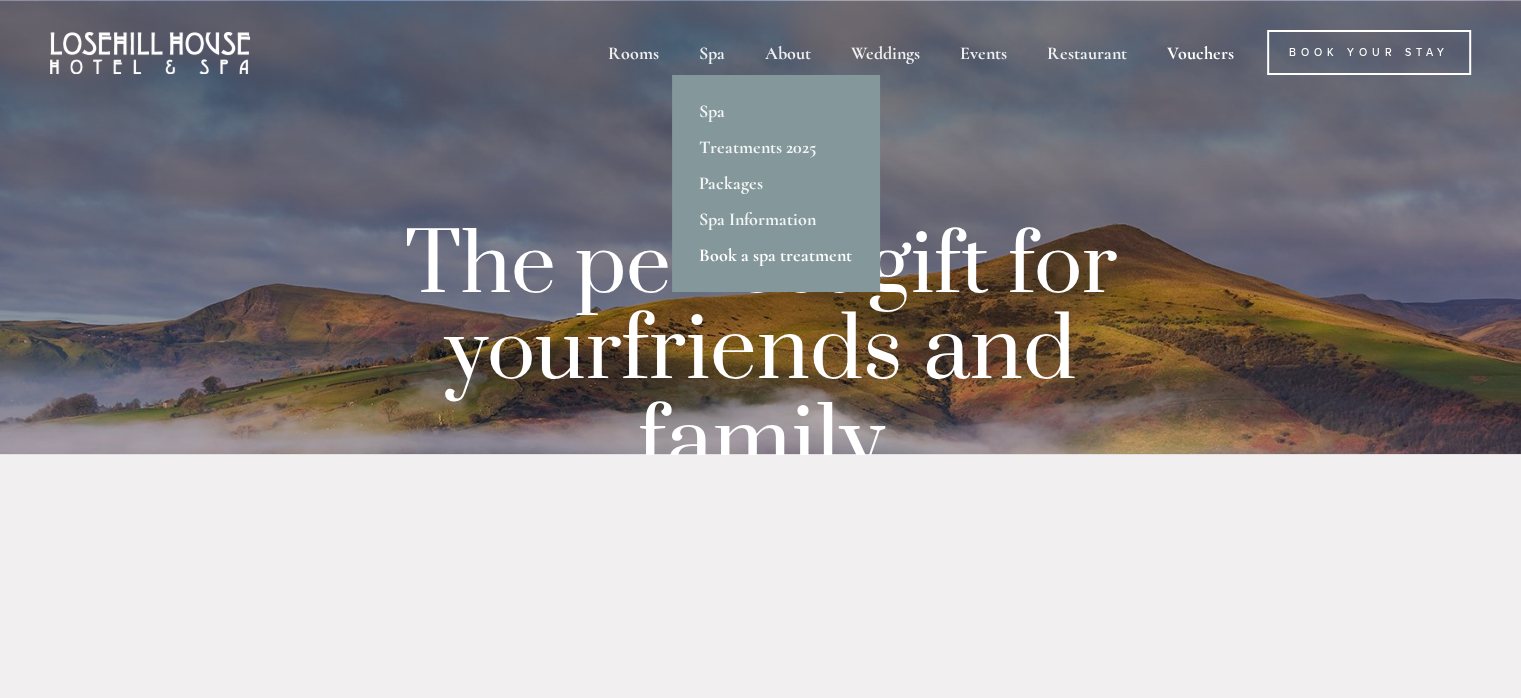 click on "Book a spa treatment" at bounding box center (775, 255) 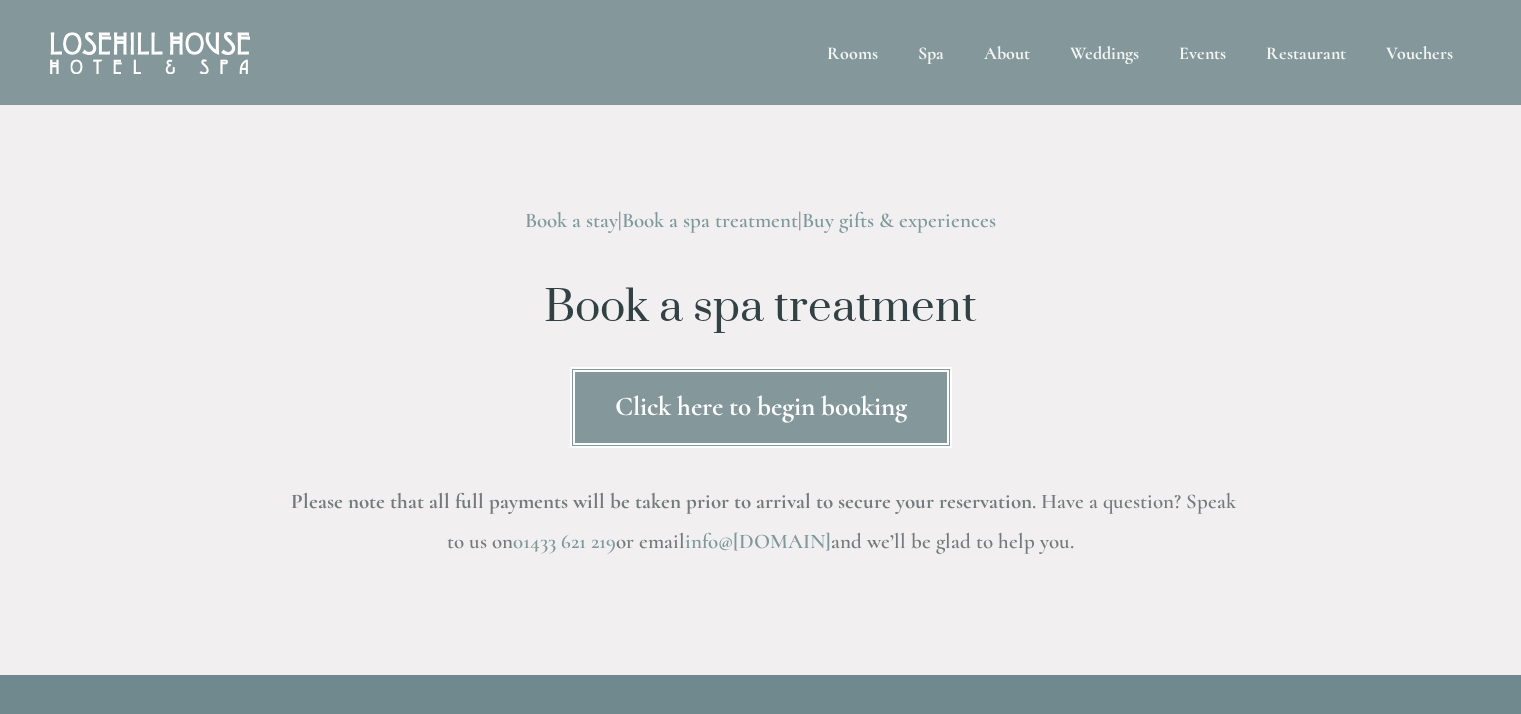 scroll, scrollTop: 0, scrollLeft: 0, axis: both 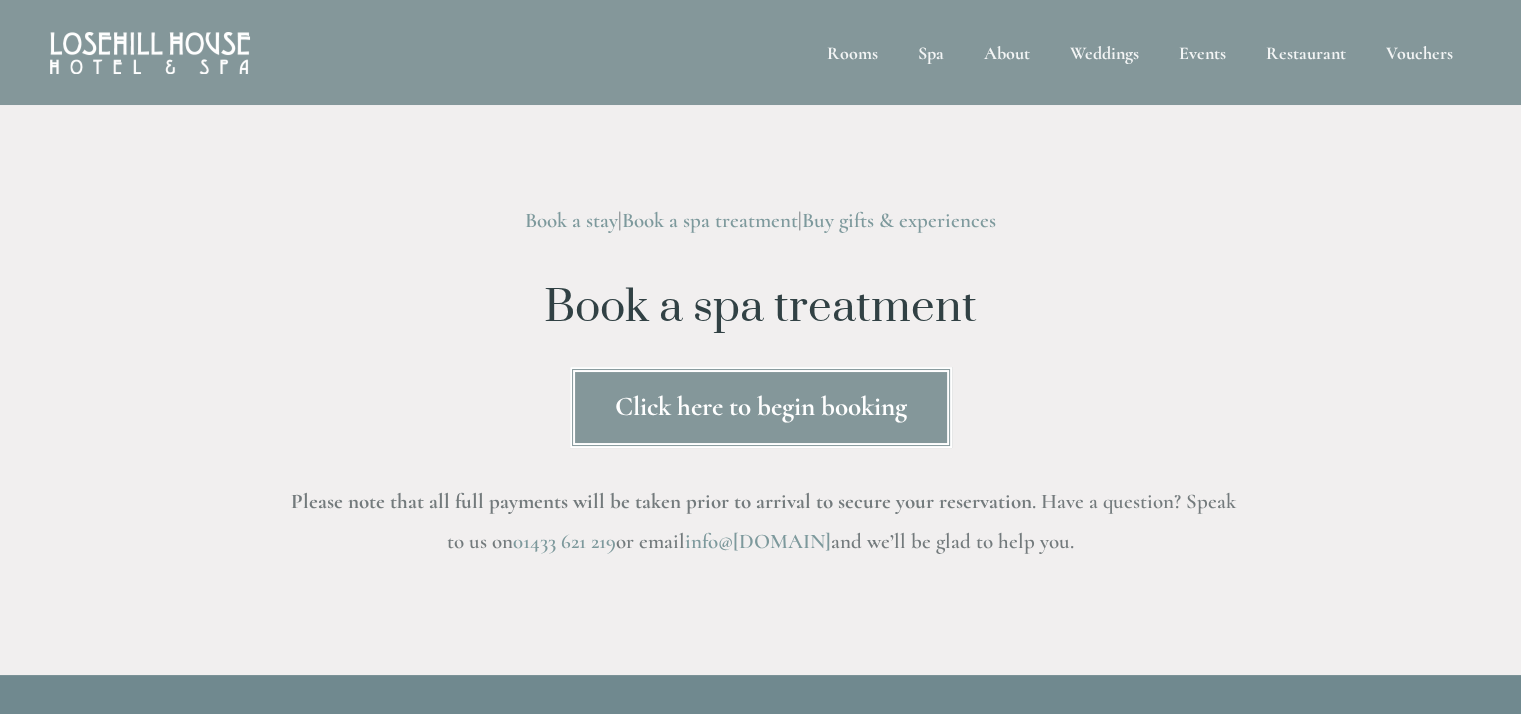 click on "Click here to begin booking" at bounding box center (761, 407) 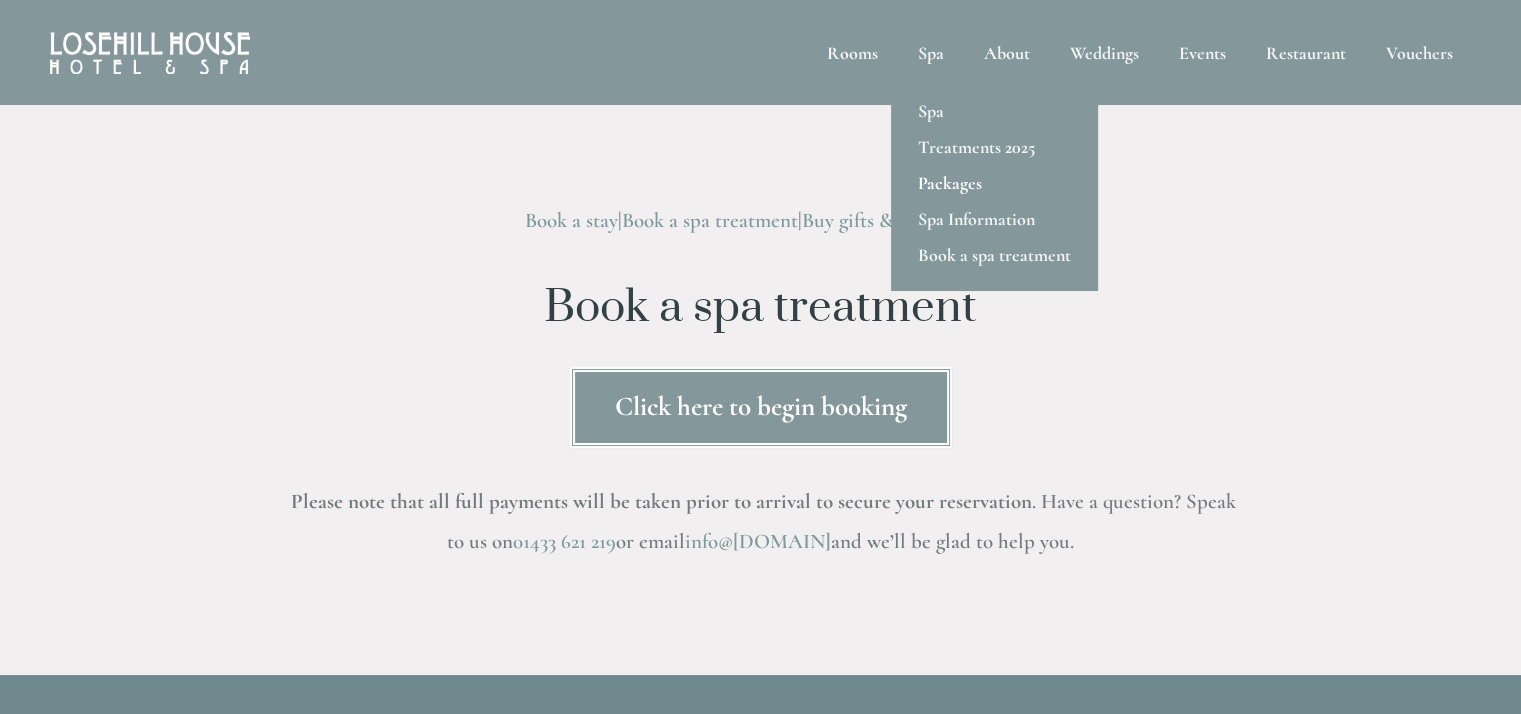 click on "Packages" at bounding box center [994, 183] 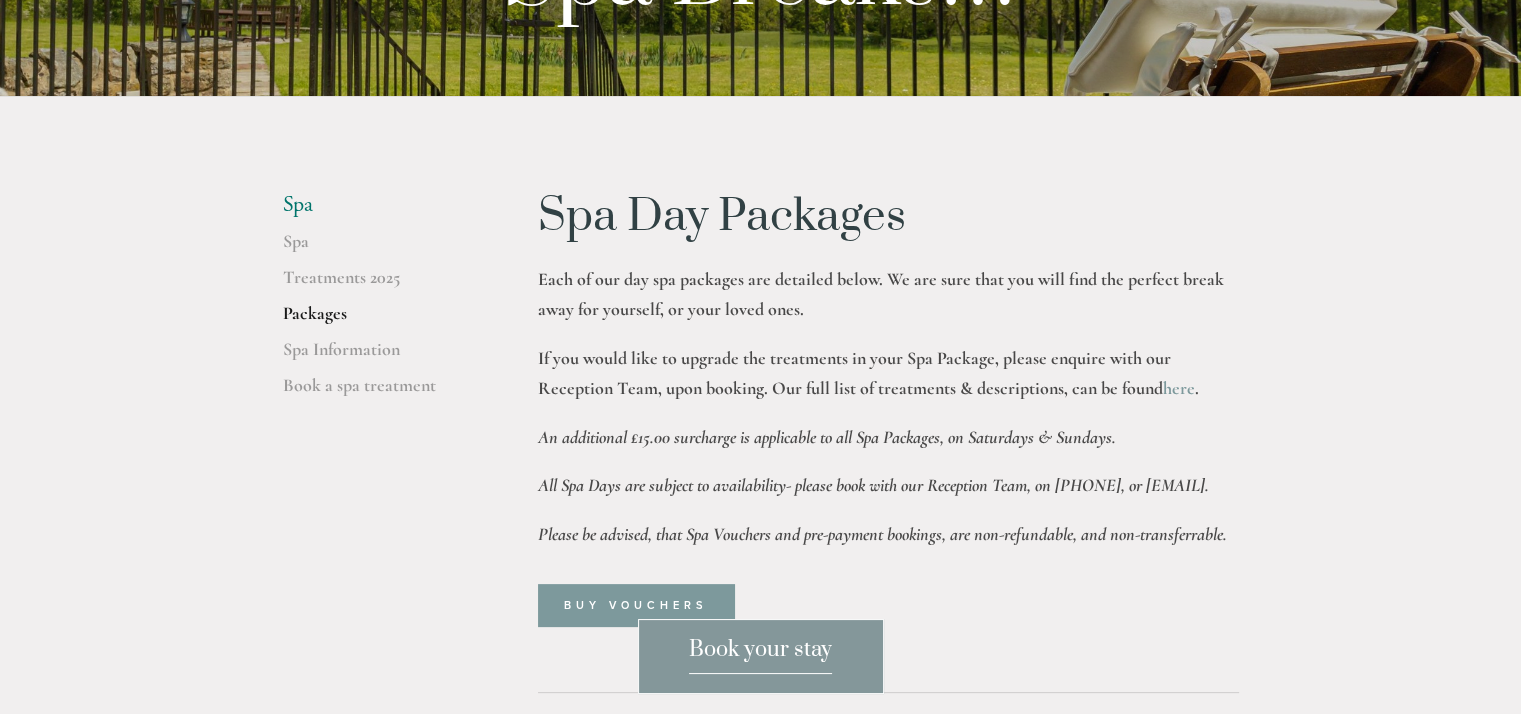 scroll, scrollTop: 371, scrollLeft: 0, axis: vertical 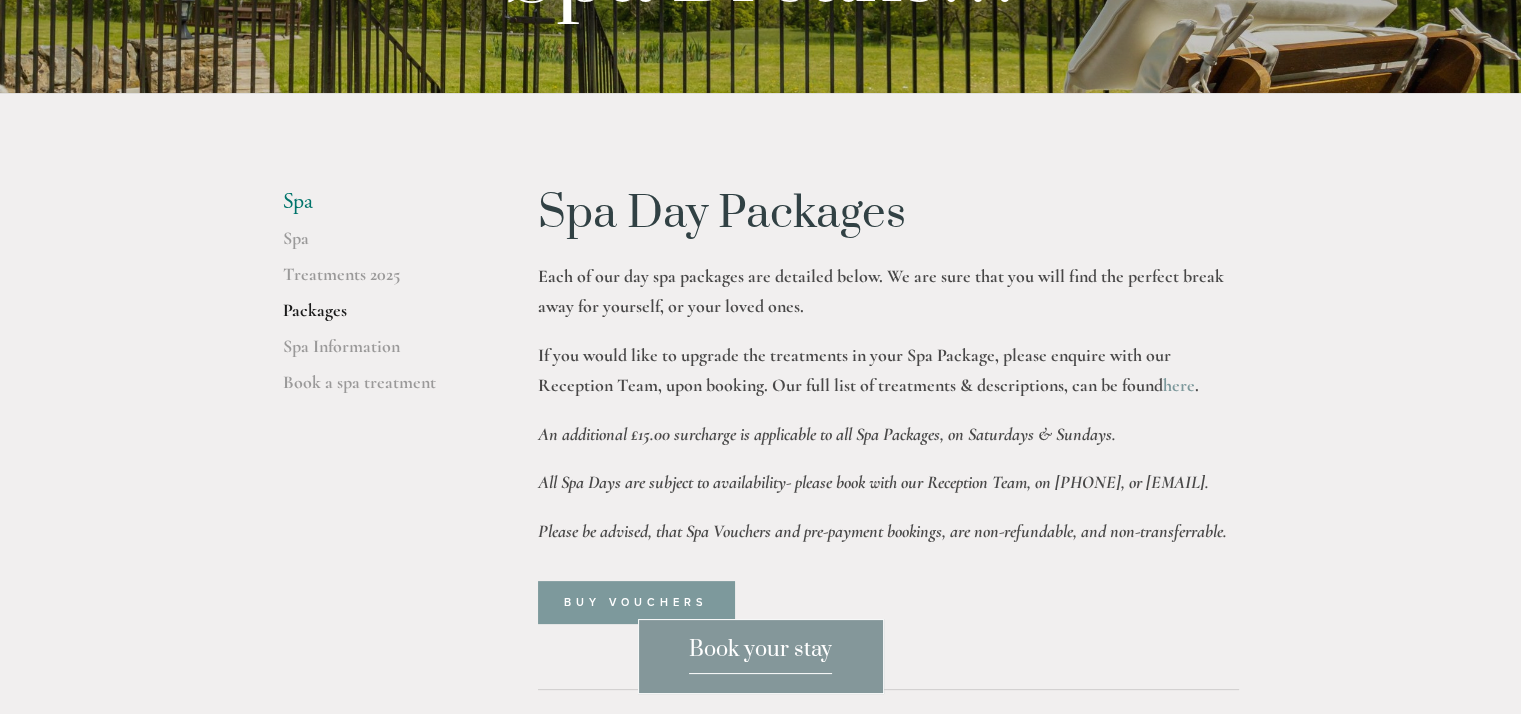 click on "If you would like to upgrade the treatments in your Spa Package, please enquire with our Reception Team, upon booking. Our full list of treatments & descriptions, can be found  here ." at bounding box center [888, 370] 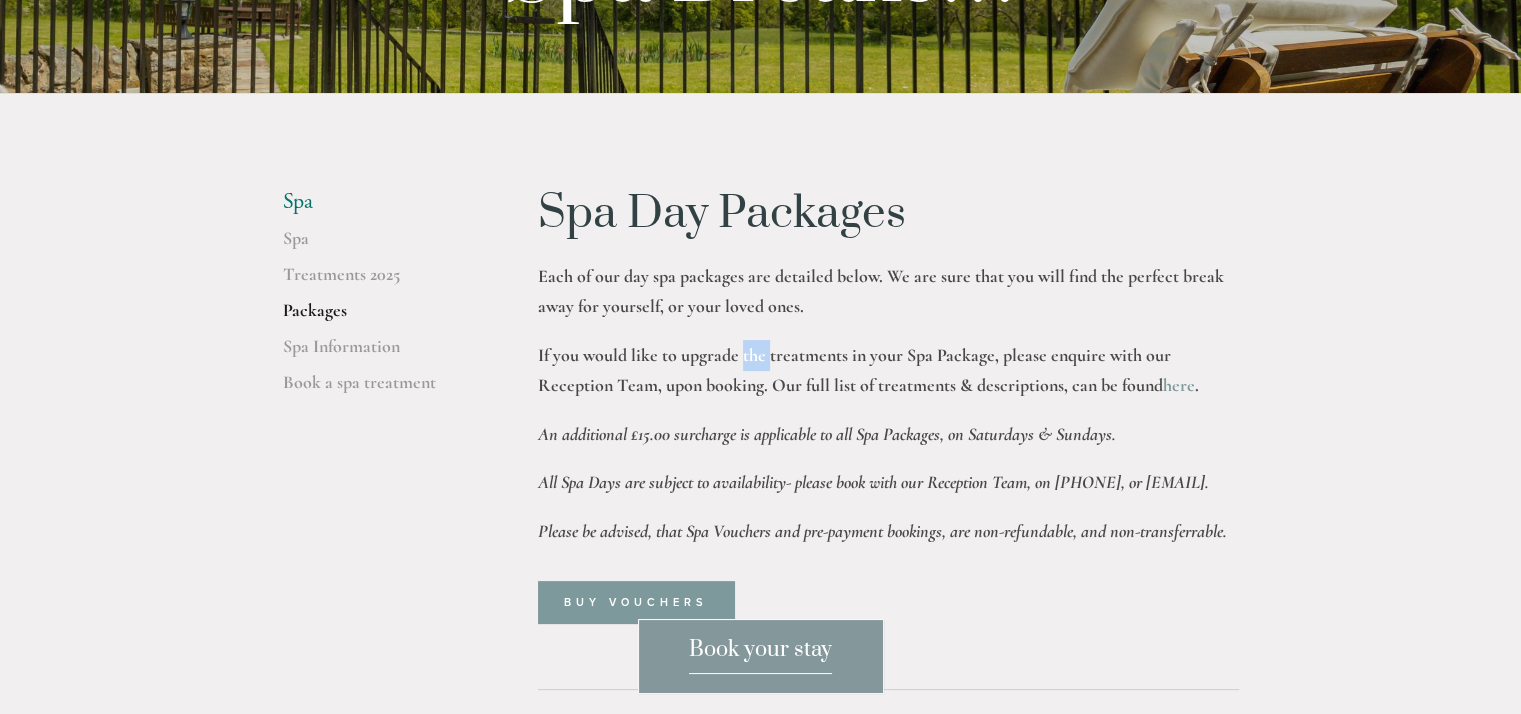 click on "If you would like to upgrade the treatments in your Spa Package, please enquire with our Reception Team, upon booking. Our full list of treatments & descriptions, can be found  here ." at bounding box center (888, 370) 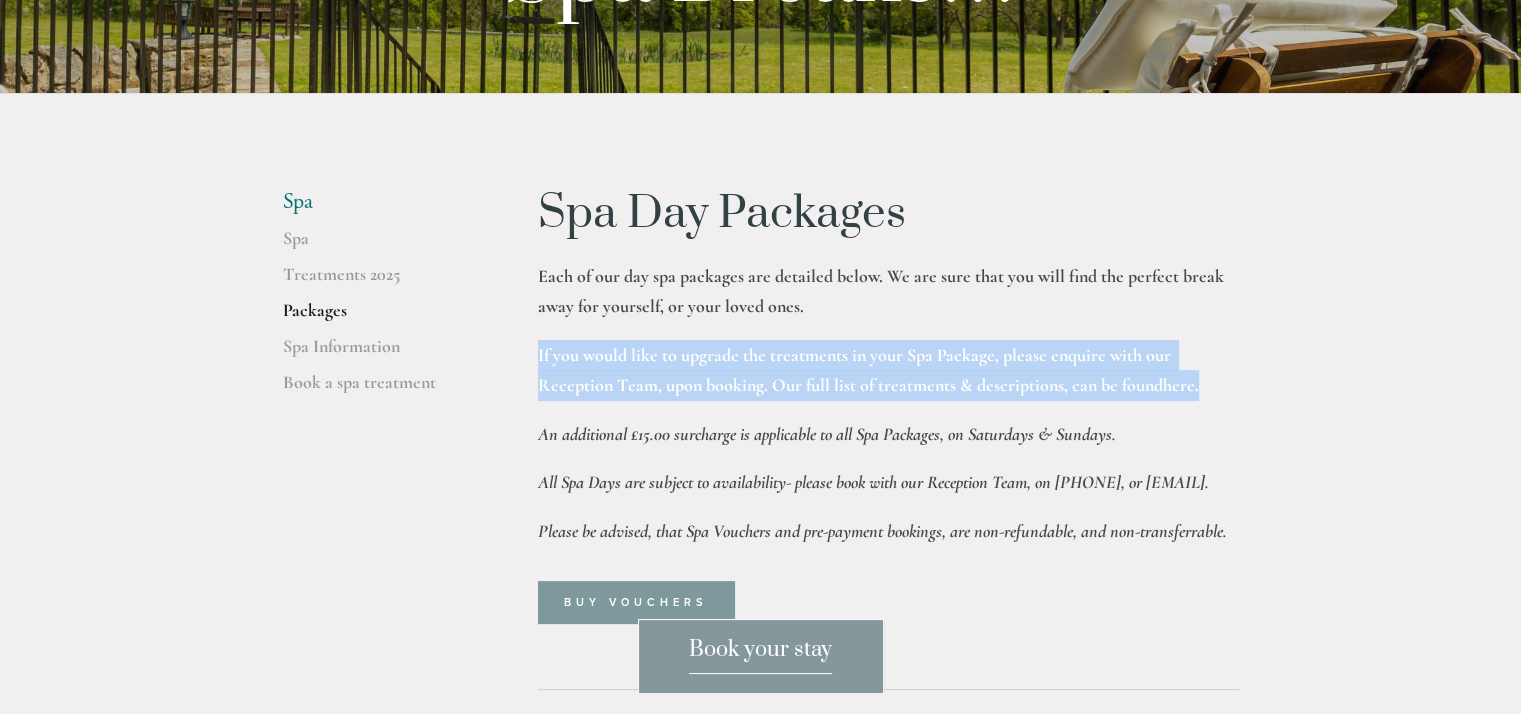 click on "If you would like to upgrade the treatments in your Spa Package, please enquire with our Reception Team, upon booking. Our full list of treatments & descriptions, can be found  here ." at bounding box center (888, 370) 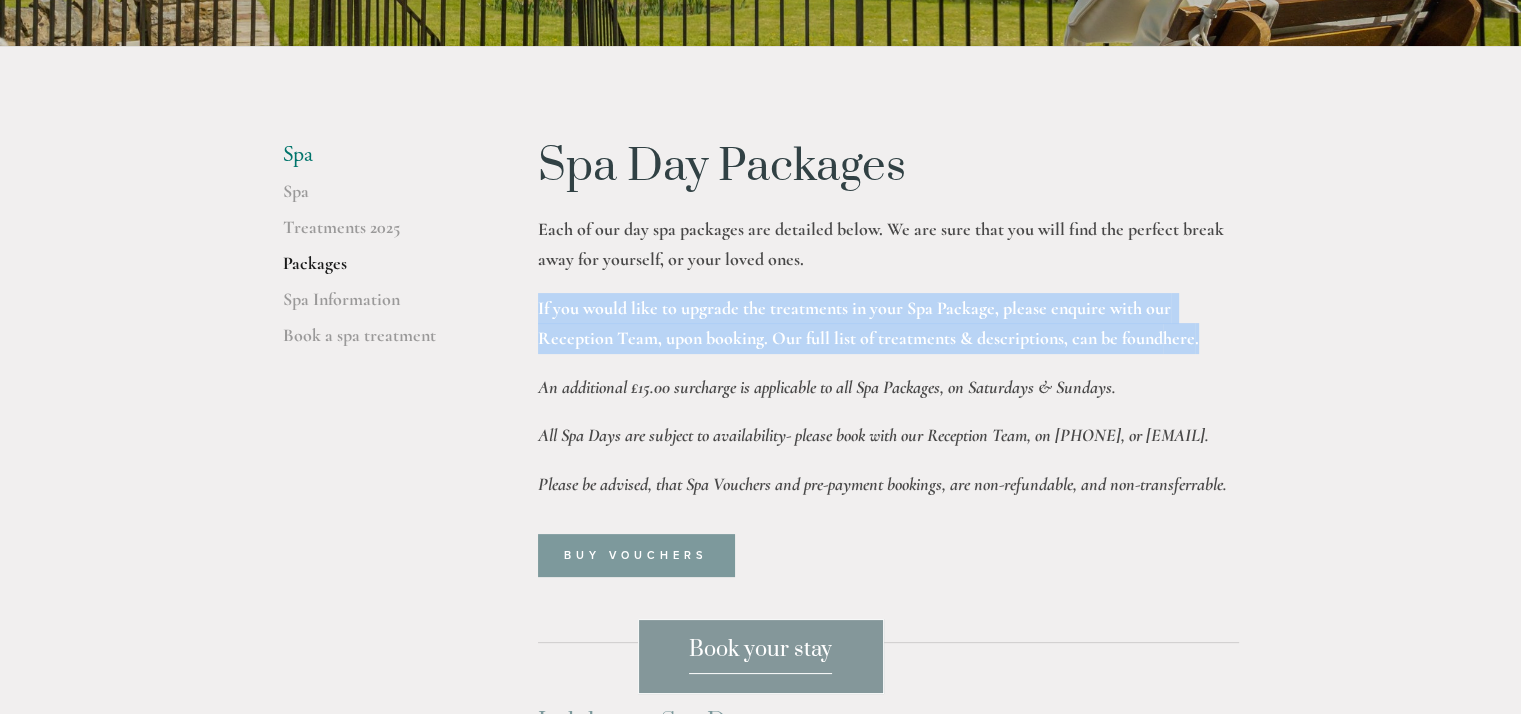 scroll, scrollTop: 420, scrollLeft: 0, axis: vertical 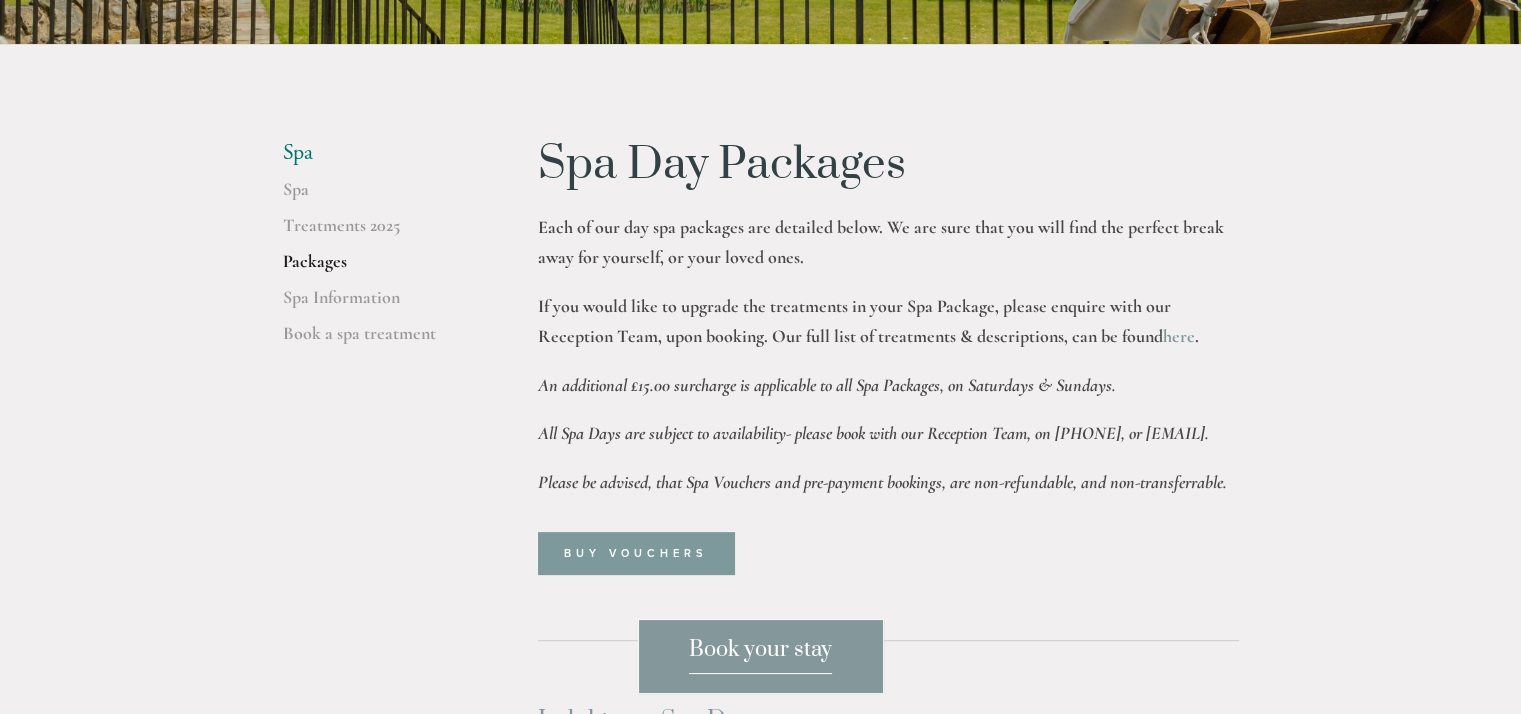click on "Rooms
Rooms
Your Stay
Book a stay
Offers
Spa
Spa
About" at bounding box center [760, 2484] 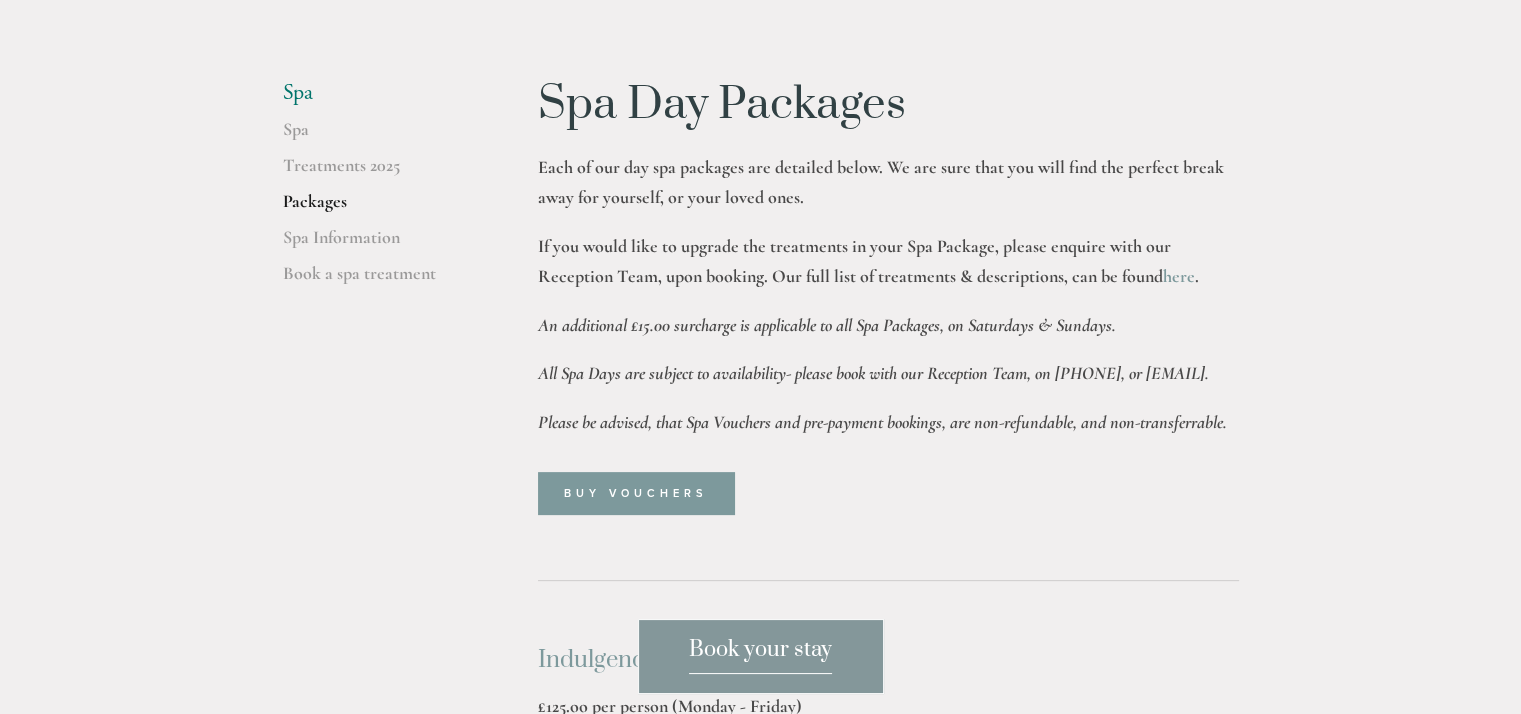 scroll, scrollTop: 480, scrollLeft: 0, axis: vertical 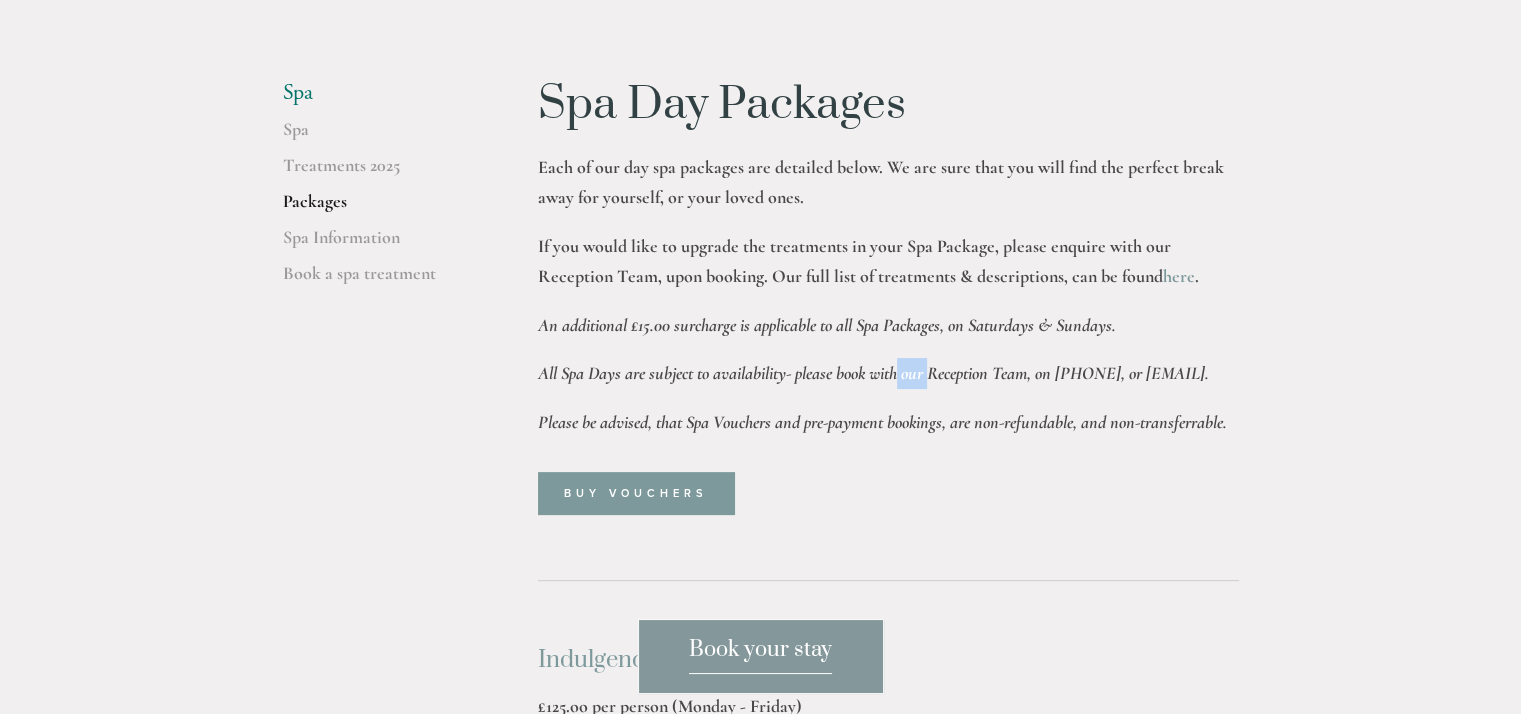 drag, startPoint x: 940, startPoint y: 377, endPoint x: 908, endPoint y: 369, distance: 32.984844 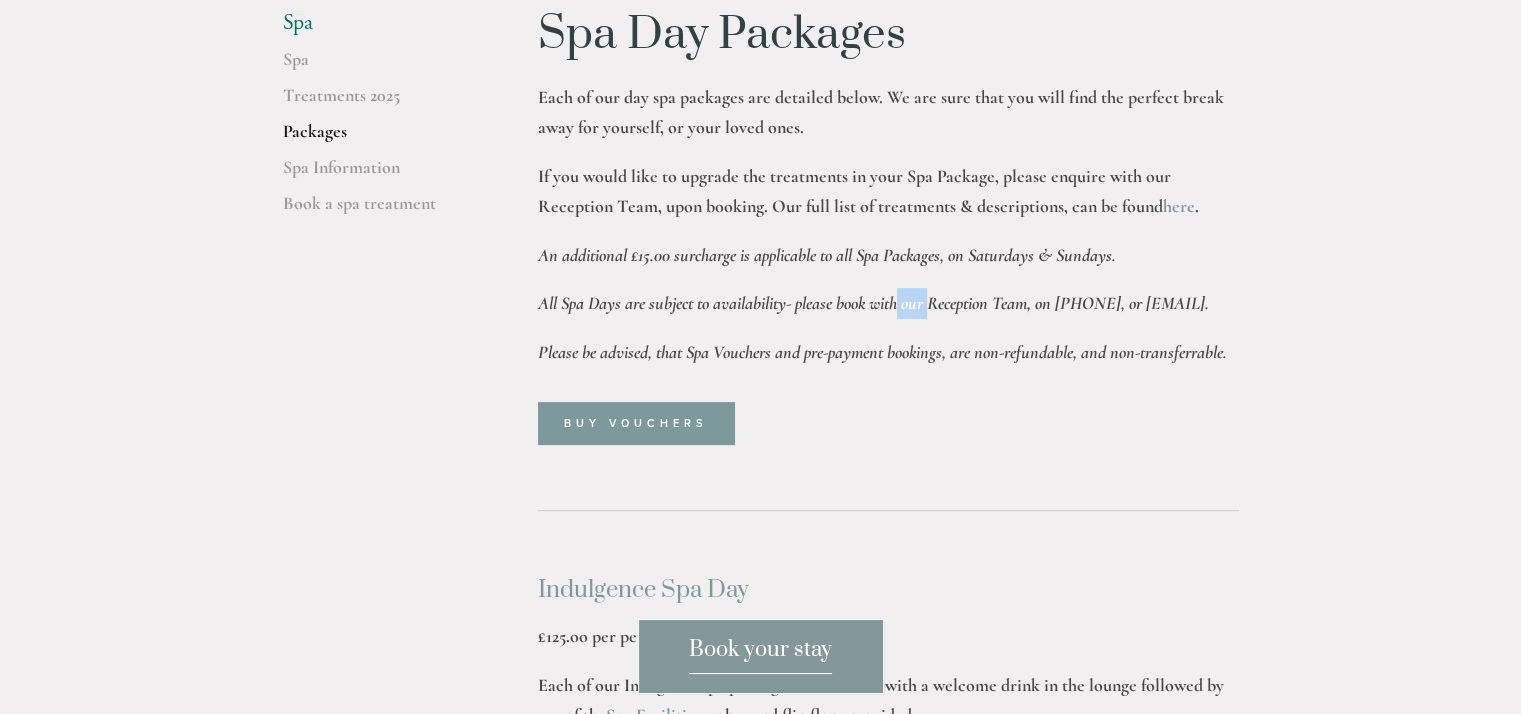 scroll, scrollTop: 551, scrollLeft: 0, axis: vertical 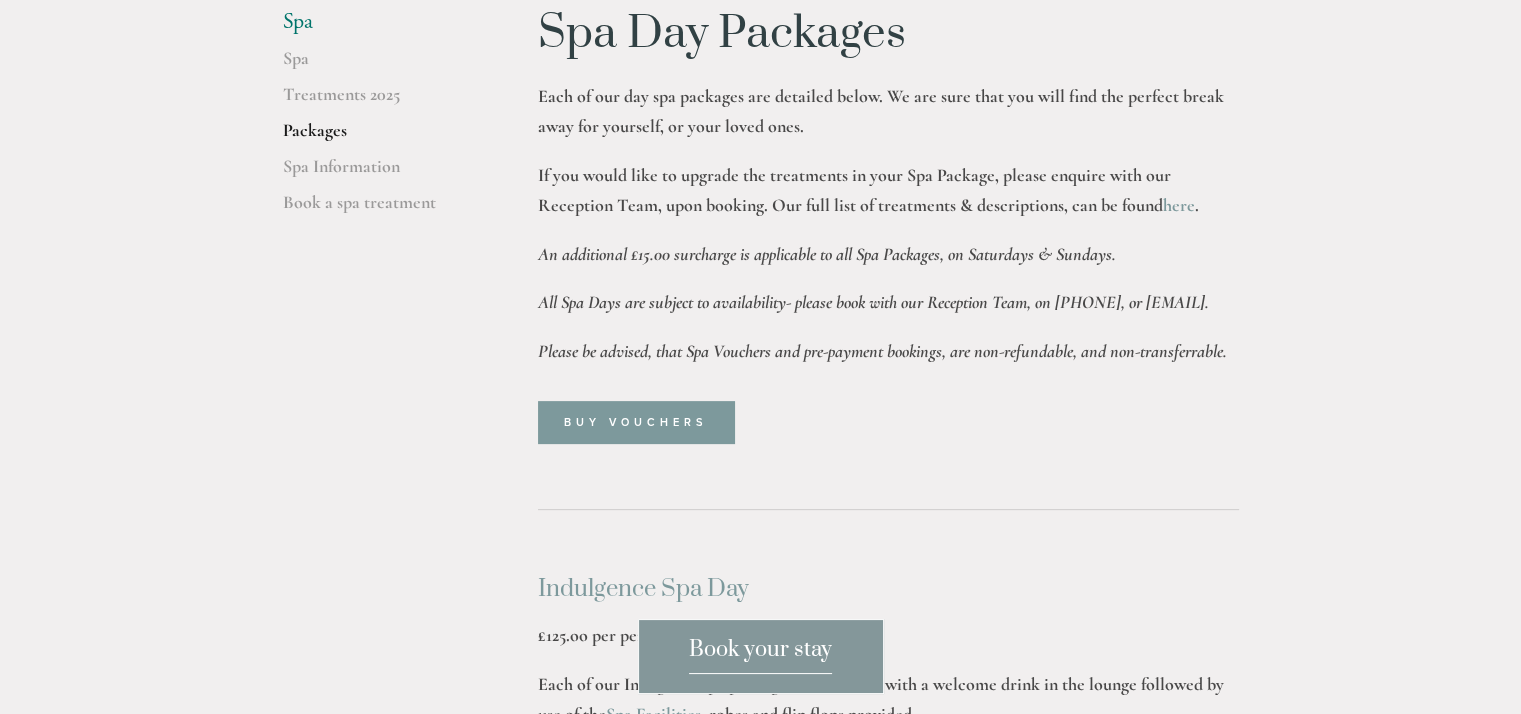 drag, startPoint x: 908, startPoint y: 369, endPoint x: 874, endPoint y: 381, distance: 36.05551 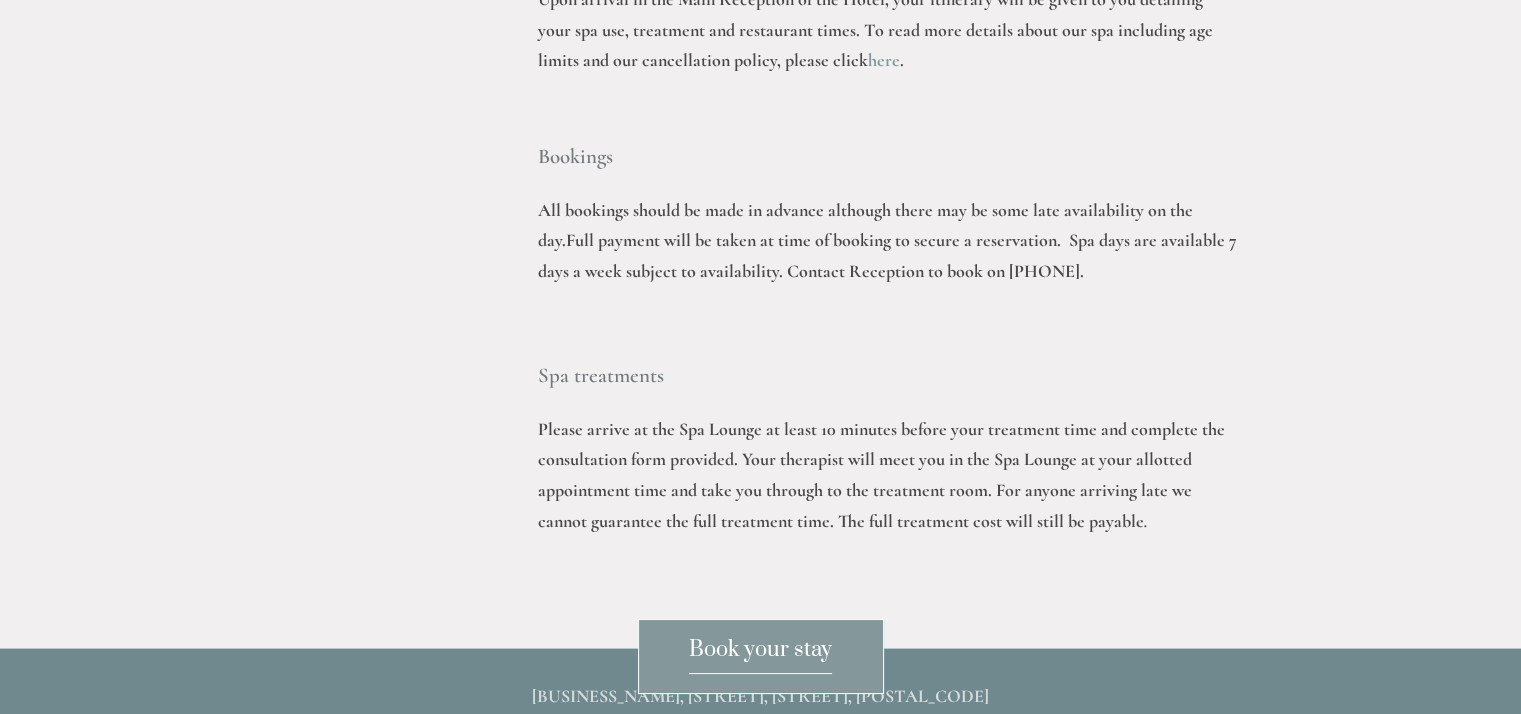 scroll, scrollTop: 3962, scrollLeft: 0, axis: vertical 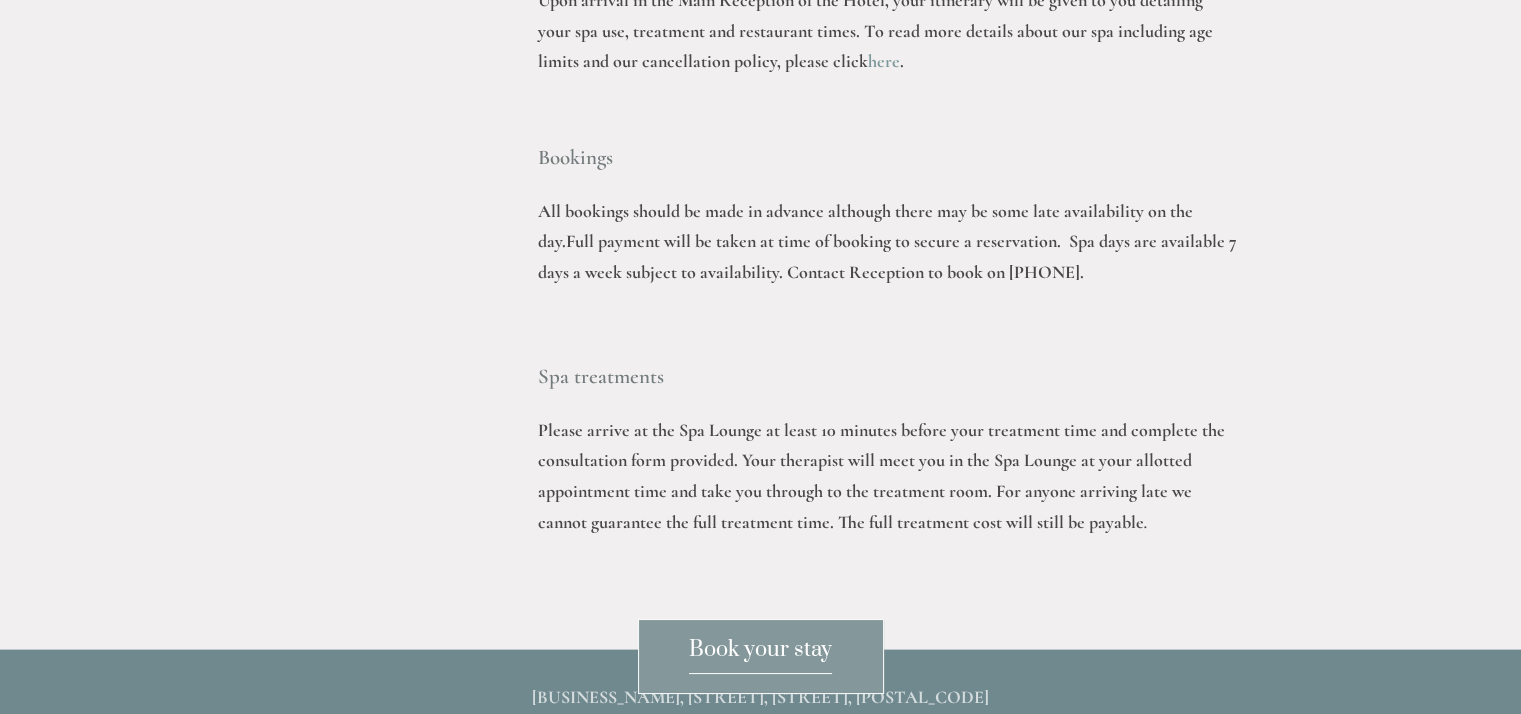 click on "All bookings should be made in advance although there may be some late availability on the day.  Full payment will be taken at time of booking to secure a reservation .  Spa days are available 7 days a week subject to availability. Contact Reception to book on [PHONE]." at bounding box center [888, 242] 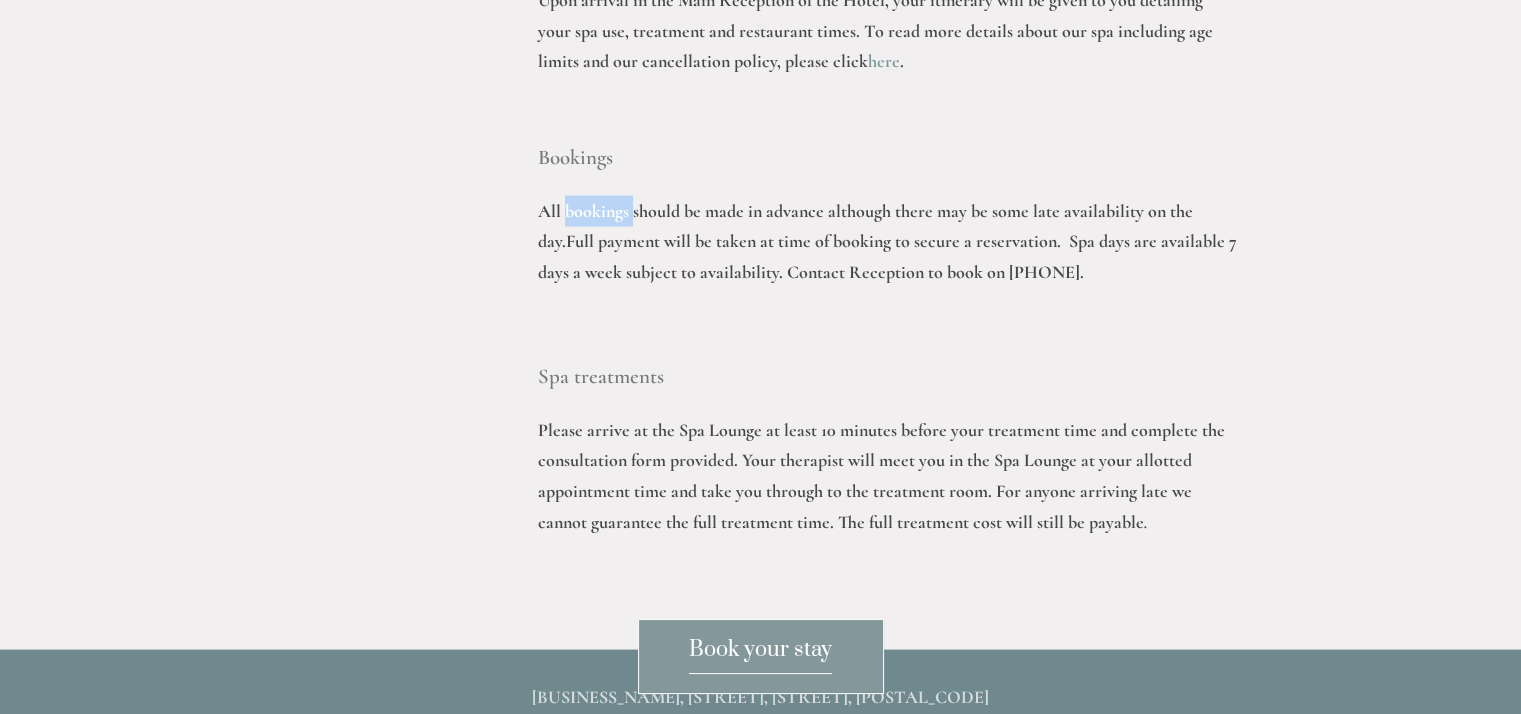 click on "All bookings should be made in advance although there may be some late availability on the day.  Full payment will be taken at time of booking to secure a reservation .  Spa days are available 7 days a week subject to availability. Contact Reception to book on [PHONE]." at bounding box center [888, 242] 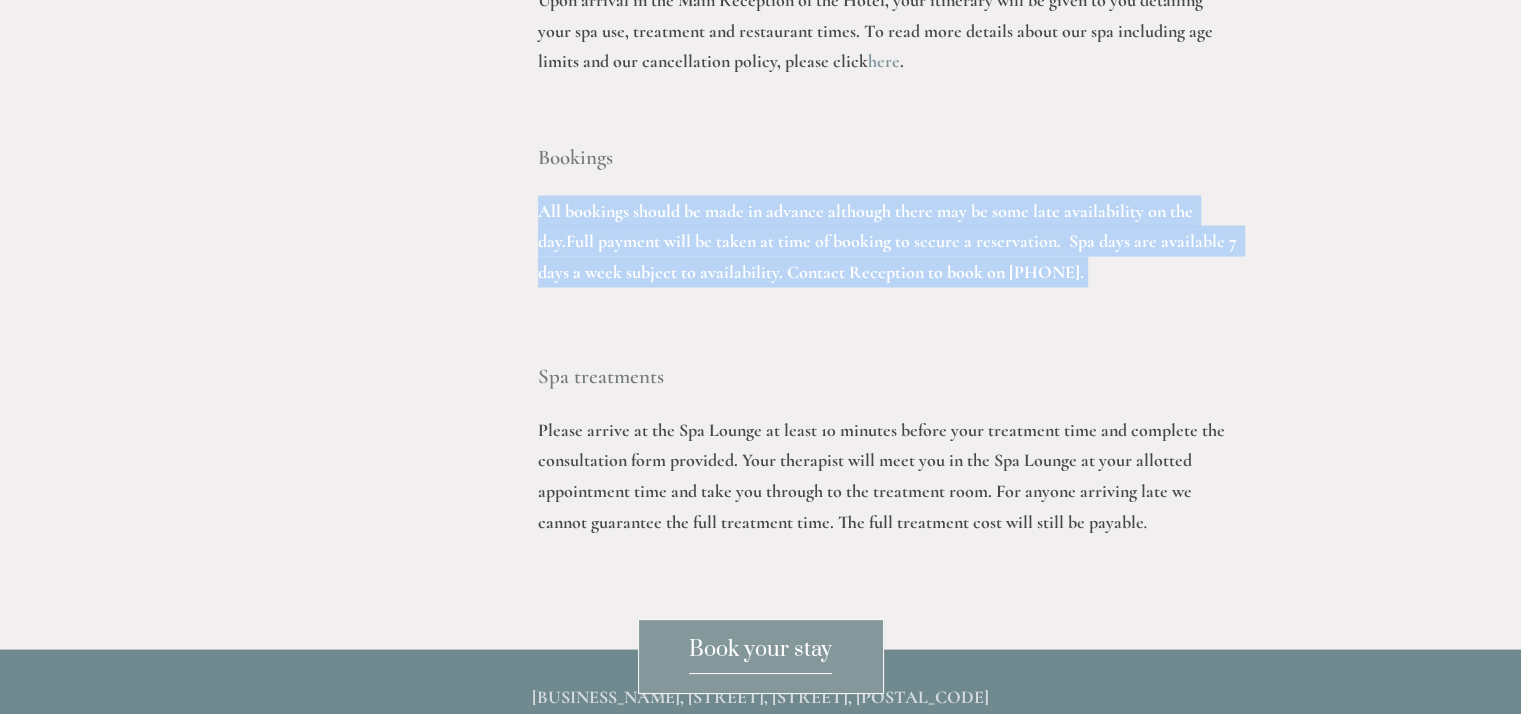 click on "All bookings should be made in advance although there may be some late availability on the day.  Full payment will be taken at time of booking to secure a reservation .  Spa days are available 7 days a week subject to availability. Contact Reception to book on [PHONE]." at bounding box center (888, 242) 